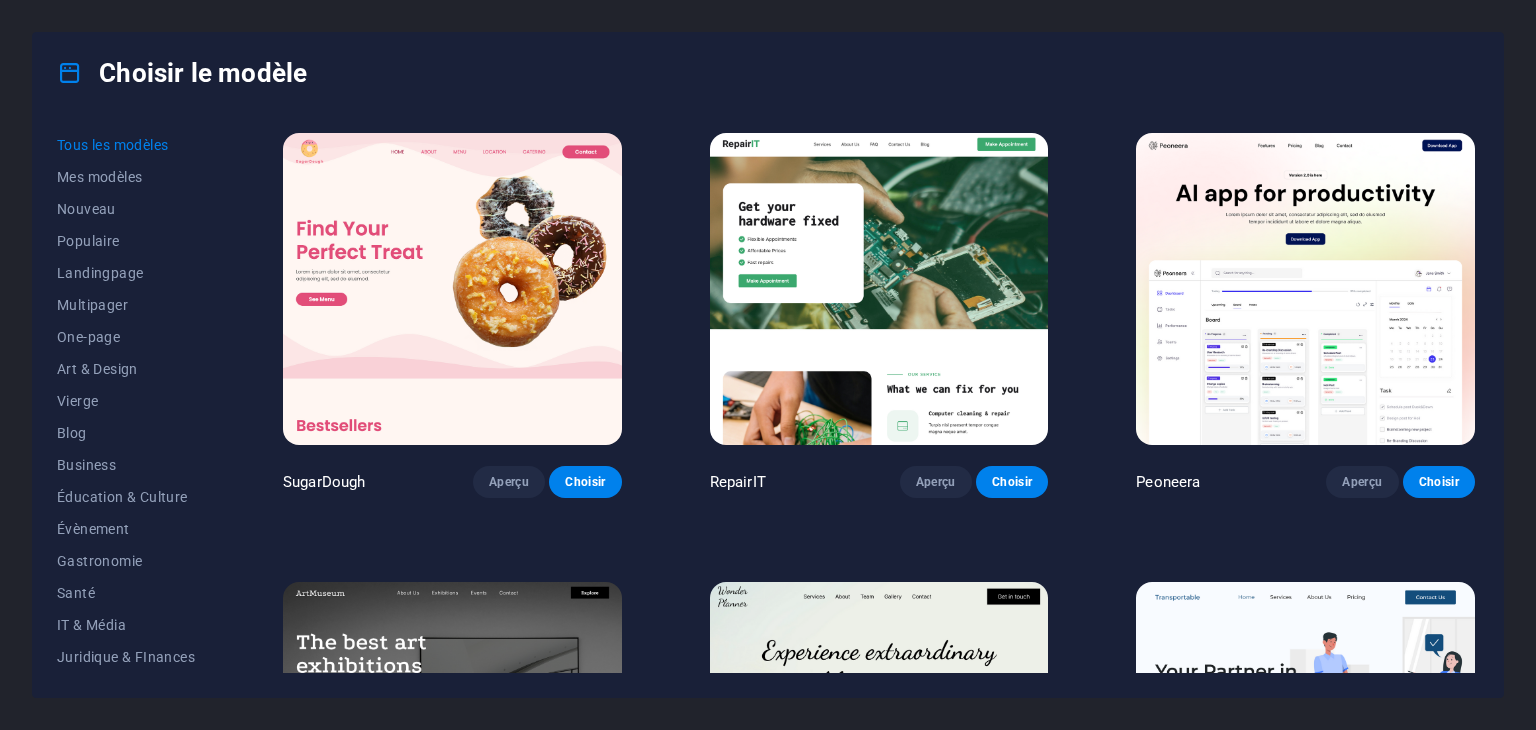 scroll, scrollTop: 0, scrollLeft: 0, axis: both 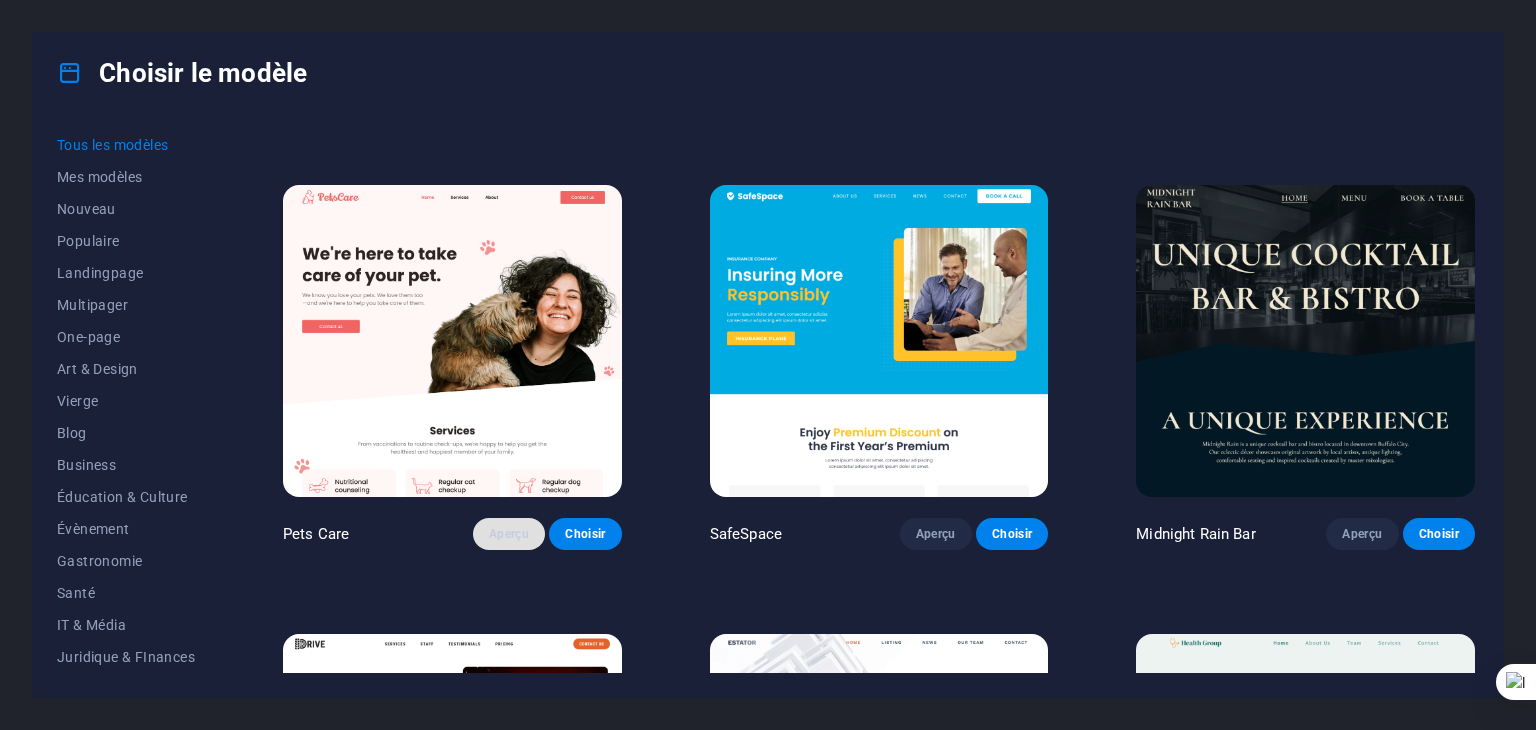click on "Aperçu" at bounding box center [509, 534] 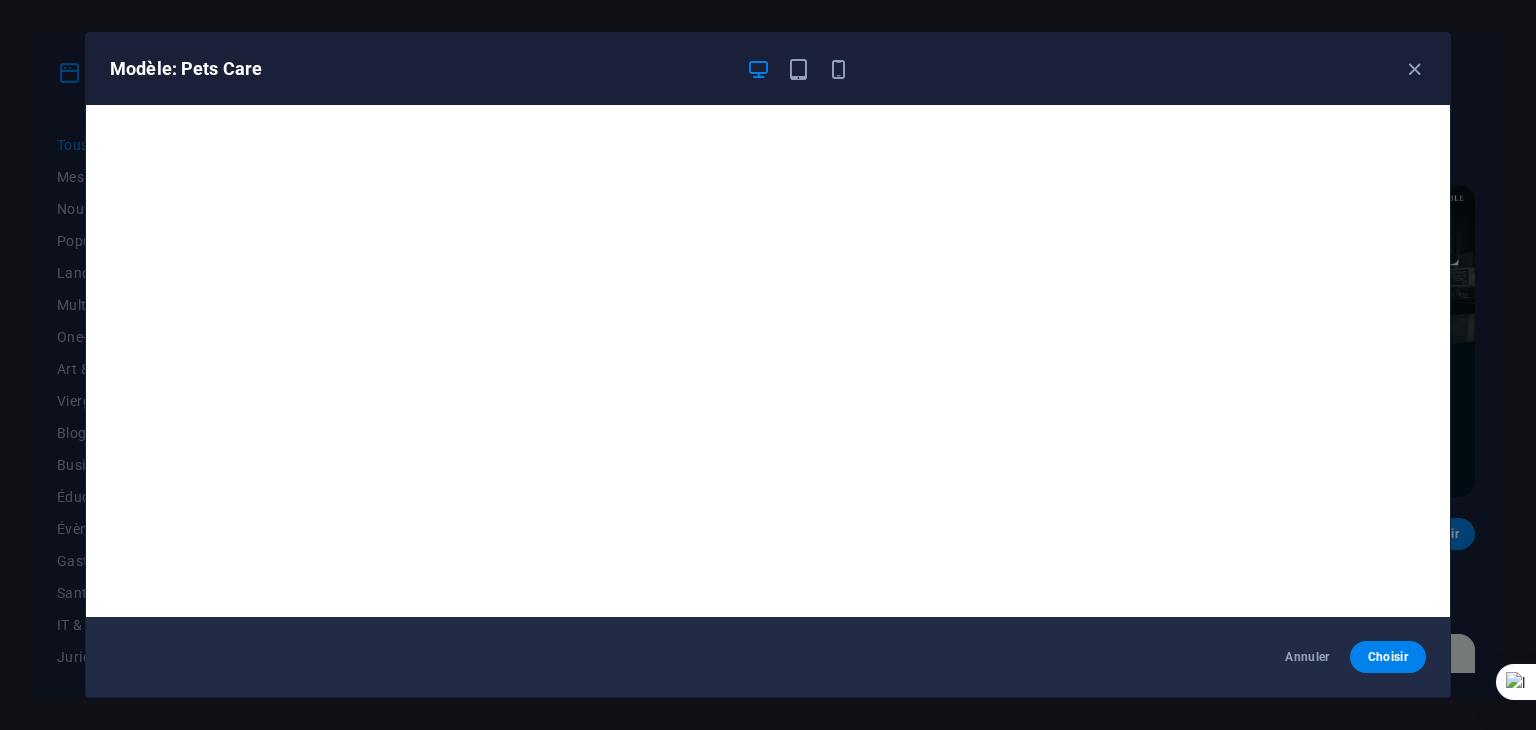 scroll, scrollTop: 5, scrollLeft: 0, axis: vertical 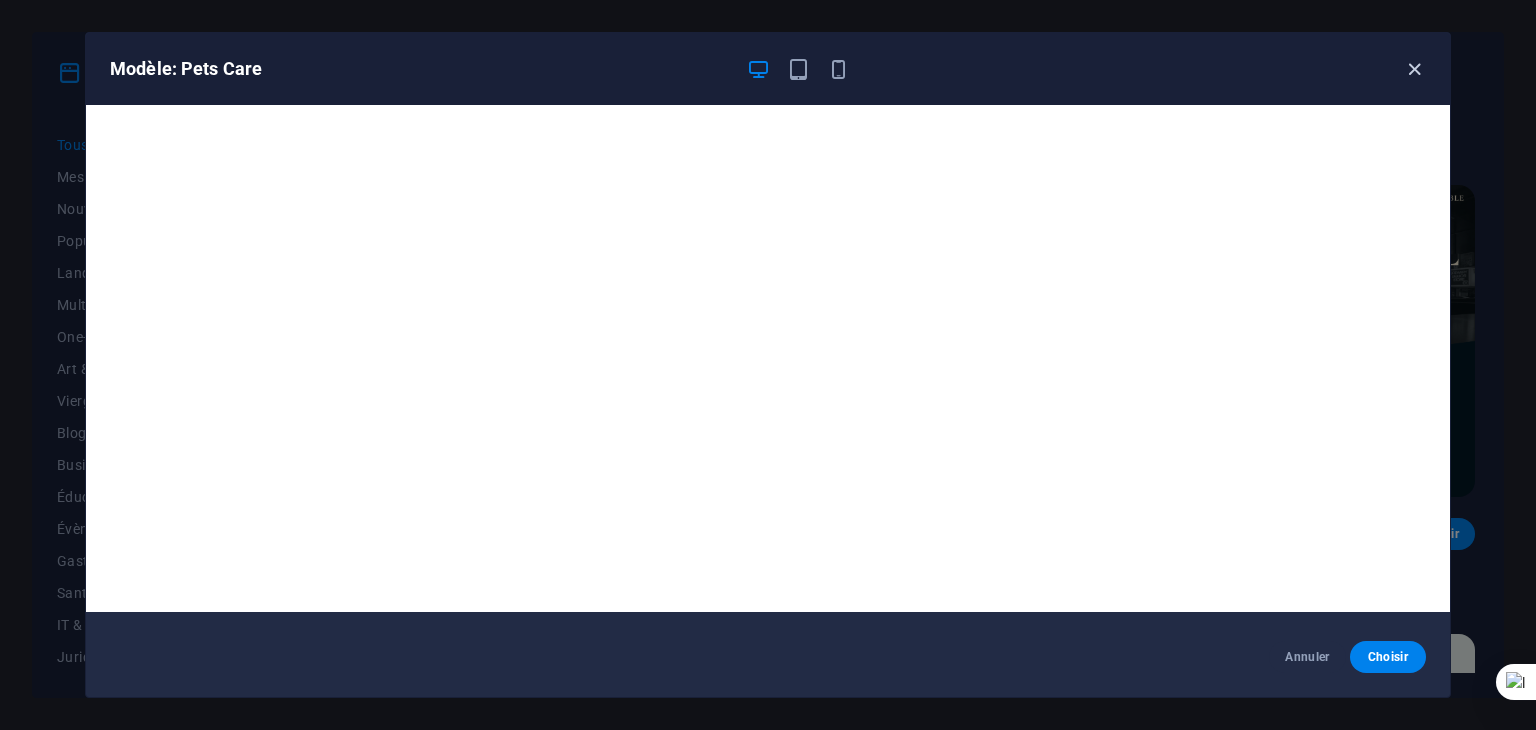 click at bounding box center (1414, 69) 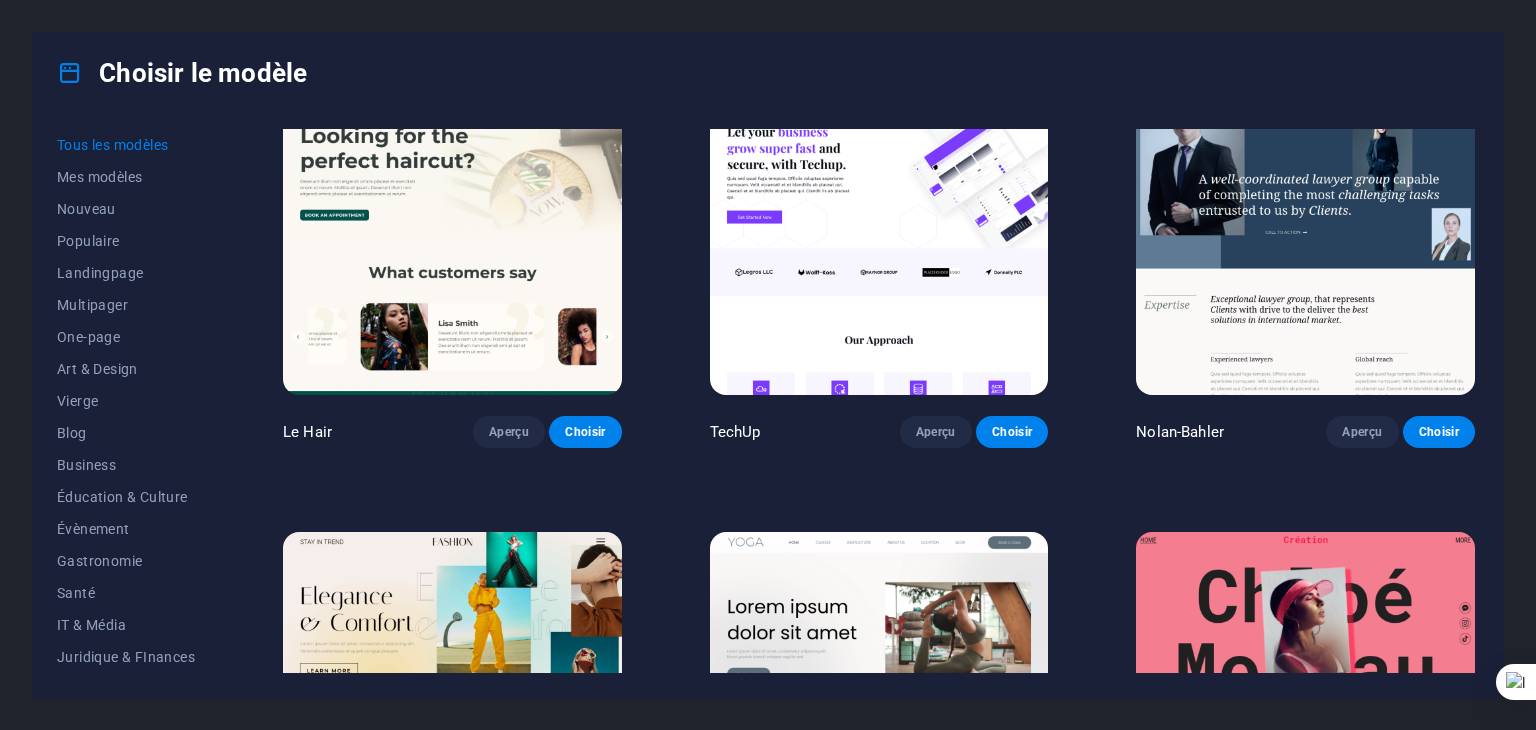 scroll, scrollTop: 6370, scrollLeft: 0, axis: vertical 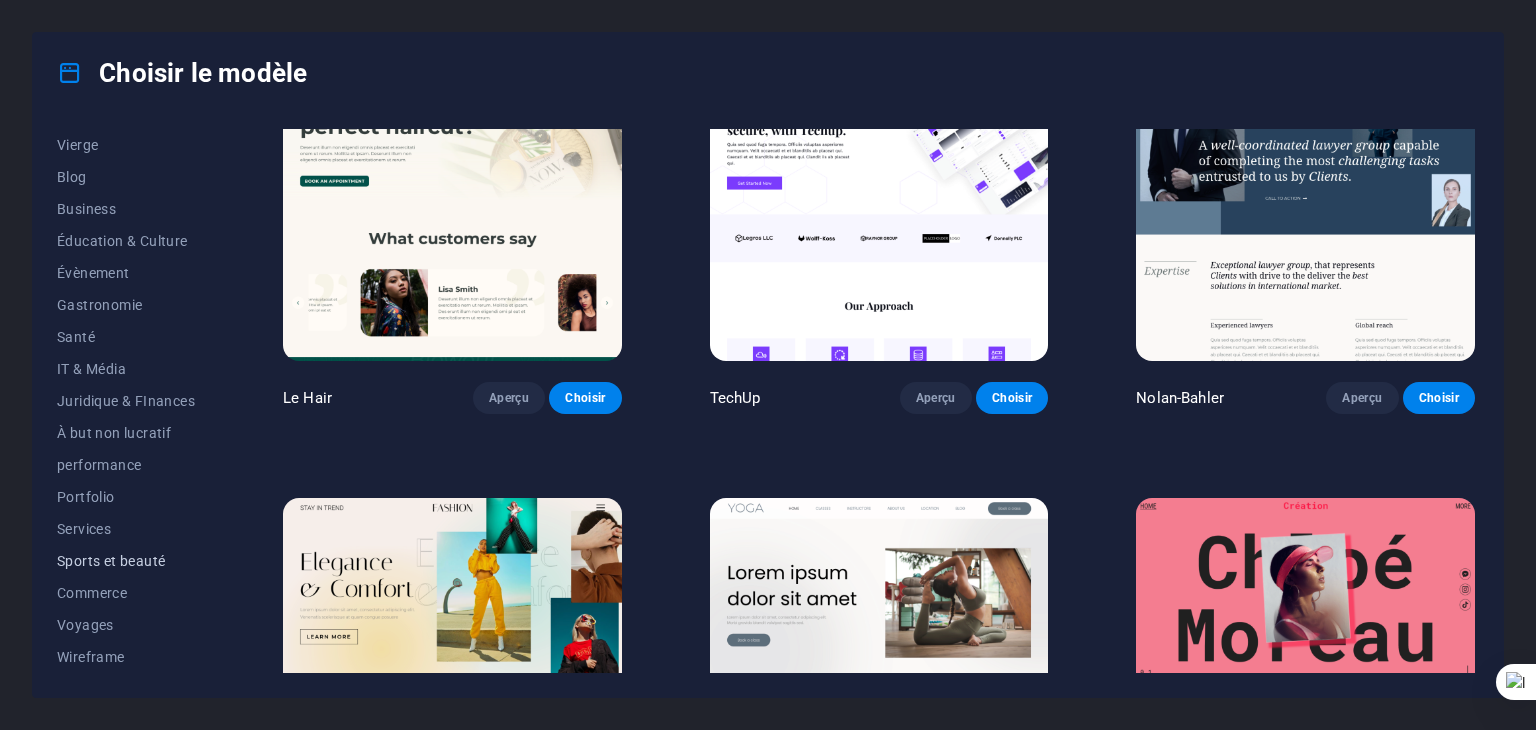 click on "Sports et beauté" at bounding box center (126, 561) 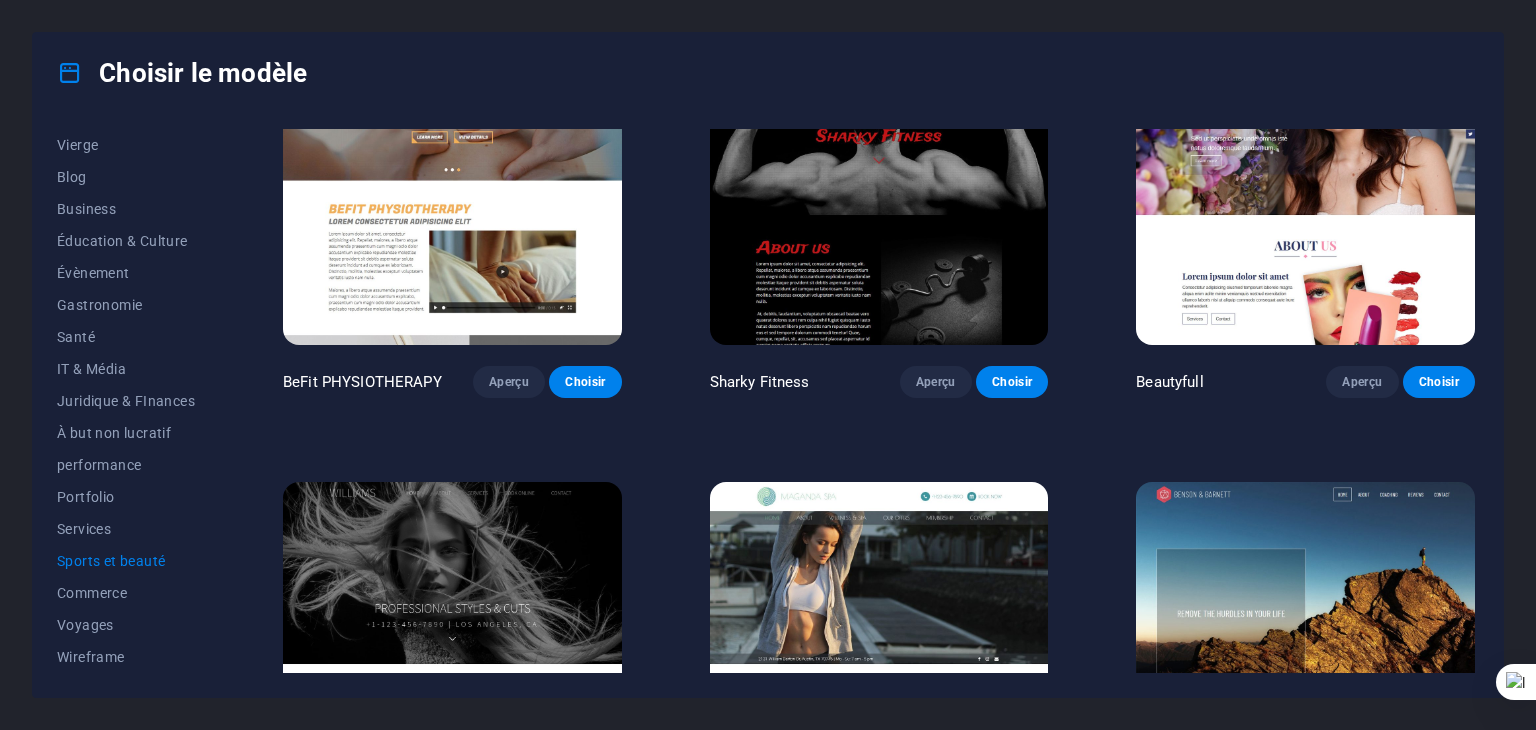 scroll, scrollTop: 1610, scrollLeft: 0, axis: vertical 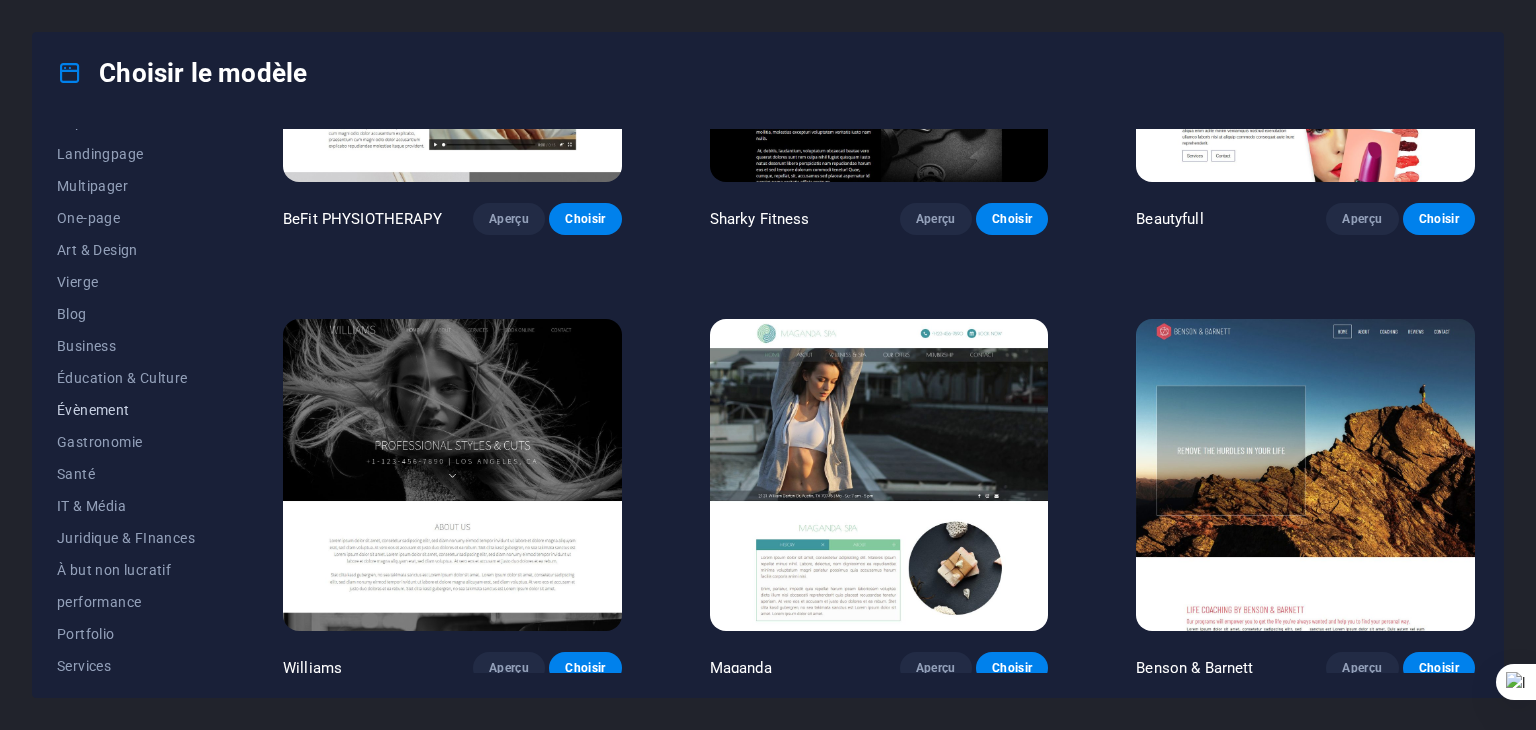 click on "Évènement" at bounding box center (126, 410) 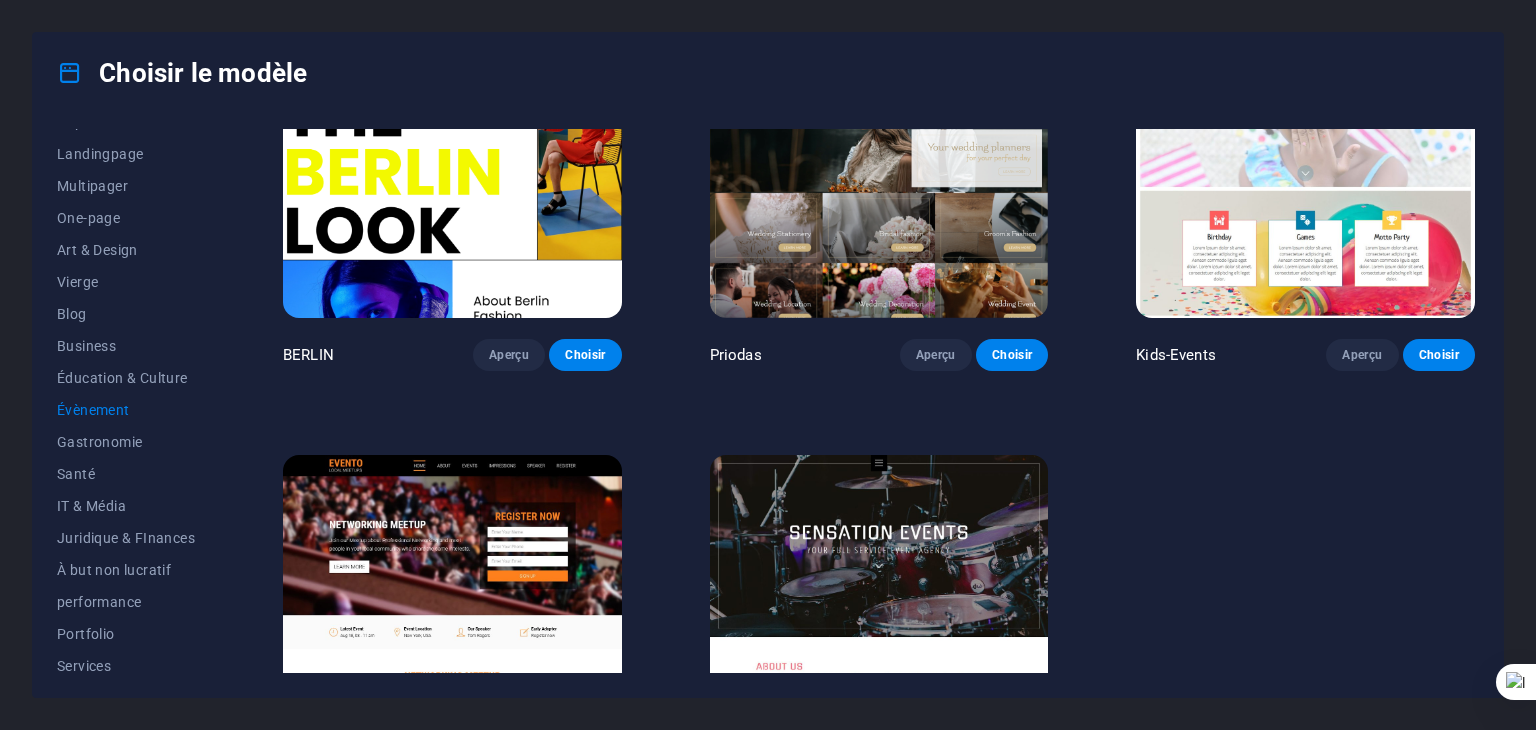 scroll, scrollTop: 716, scrollLeft: 0, axis: vertical 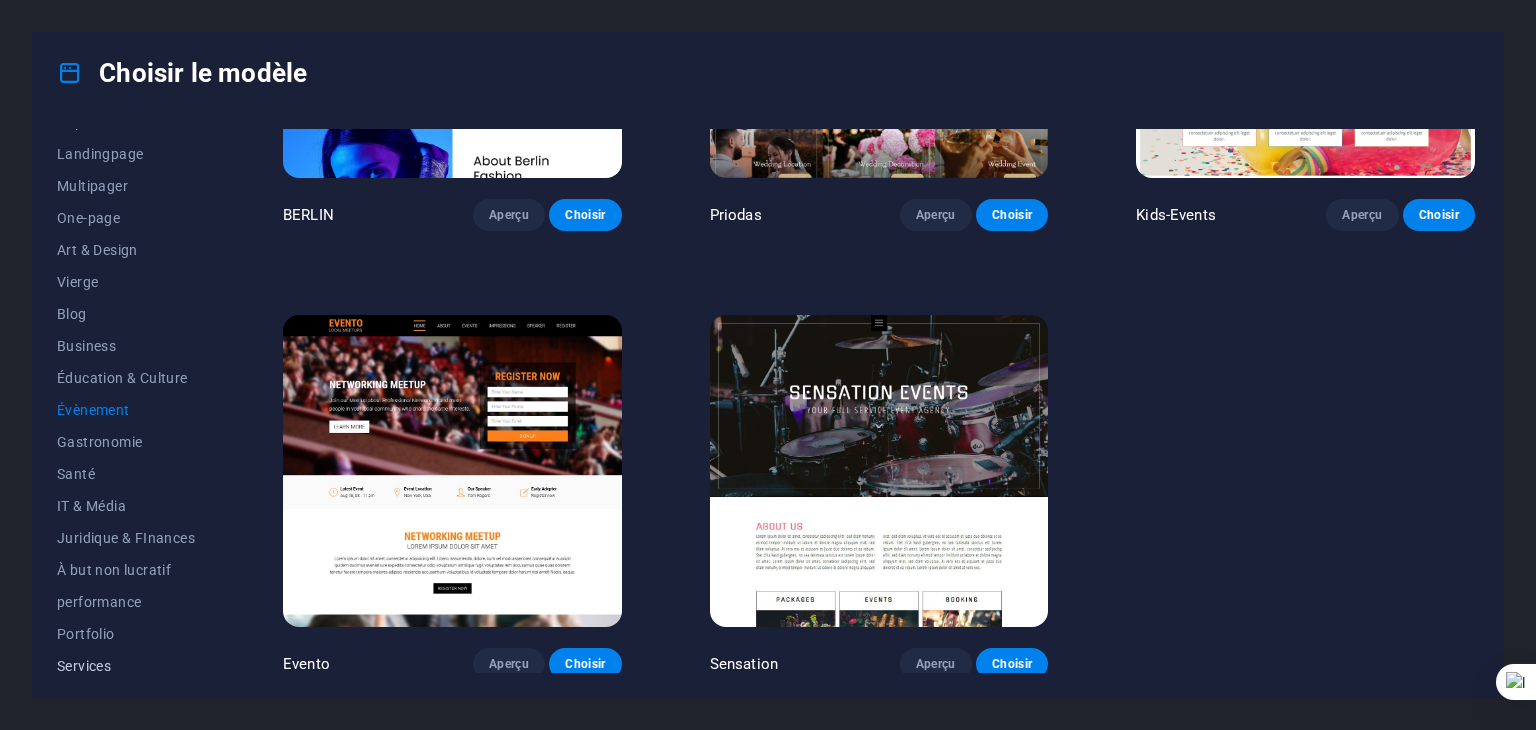 click on "Services" at bounding box center [126, 666] 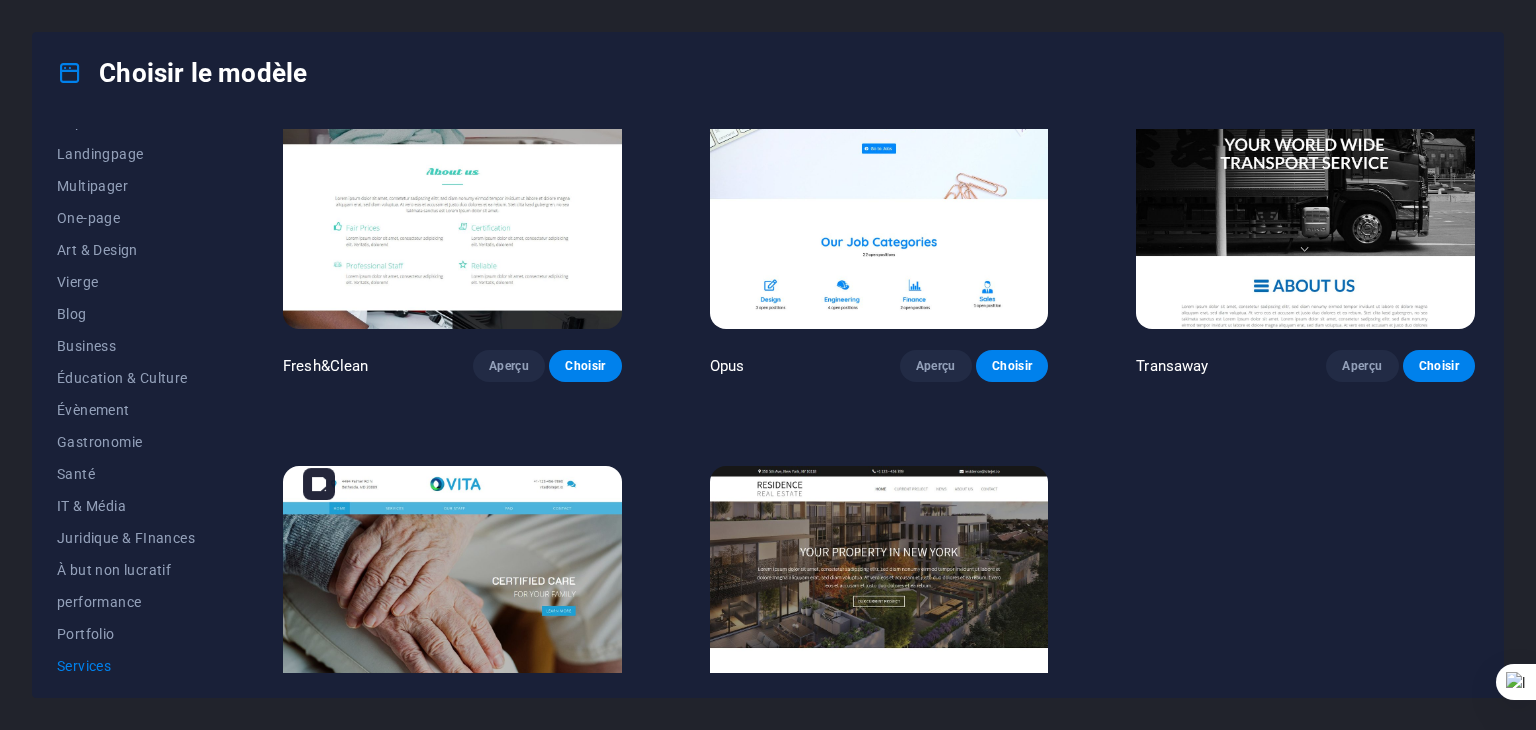 scroll, scrollTop: 2504, scrollLeft: 0, axis: vertical 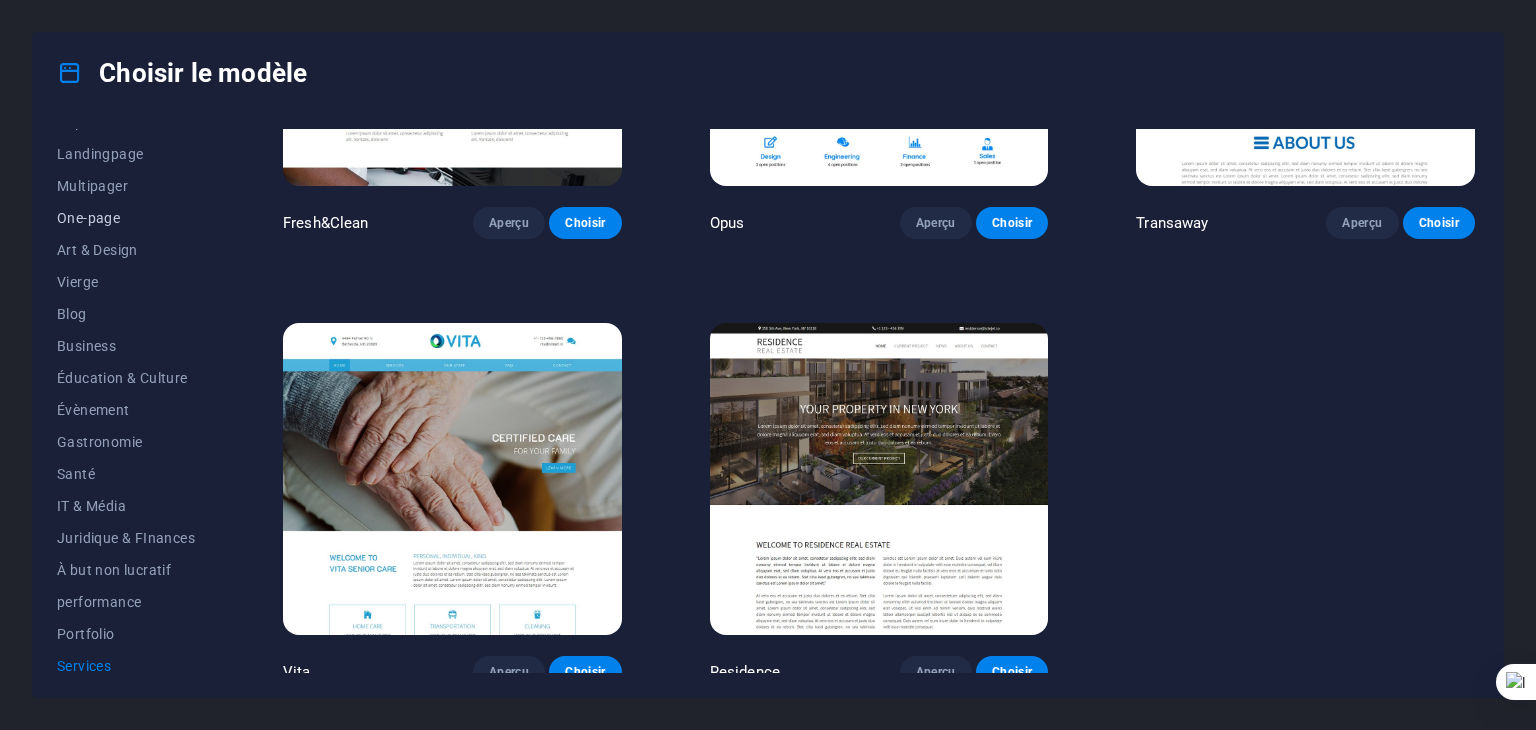 click on "One-page" at bounding box center (126, 218) 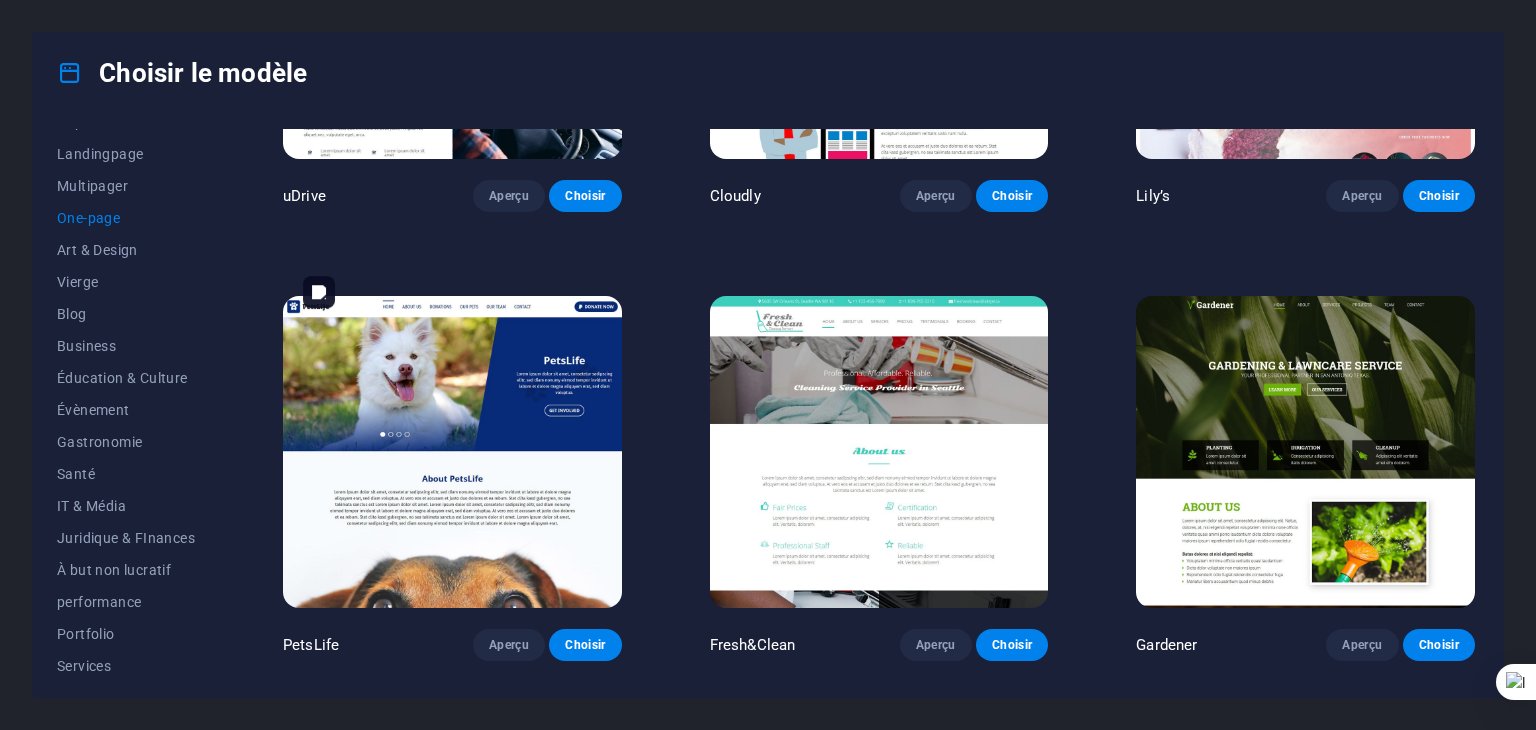 scroll, scrollTop: 7020, scrollLeft: 0, axis: vertical 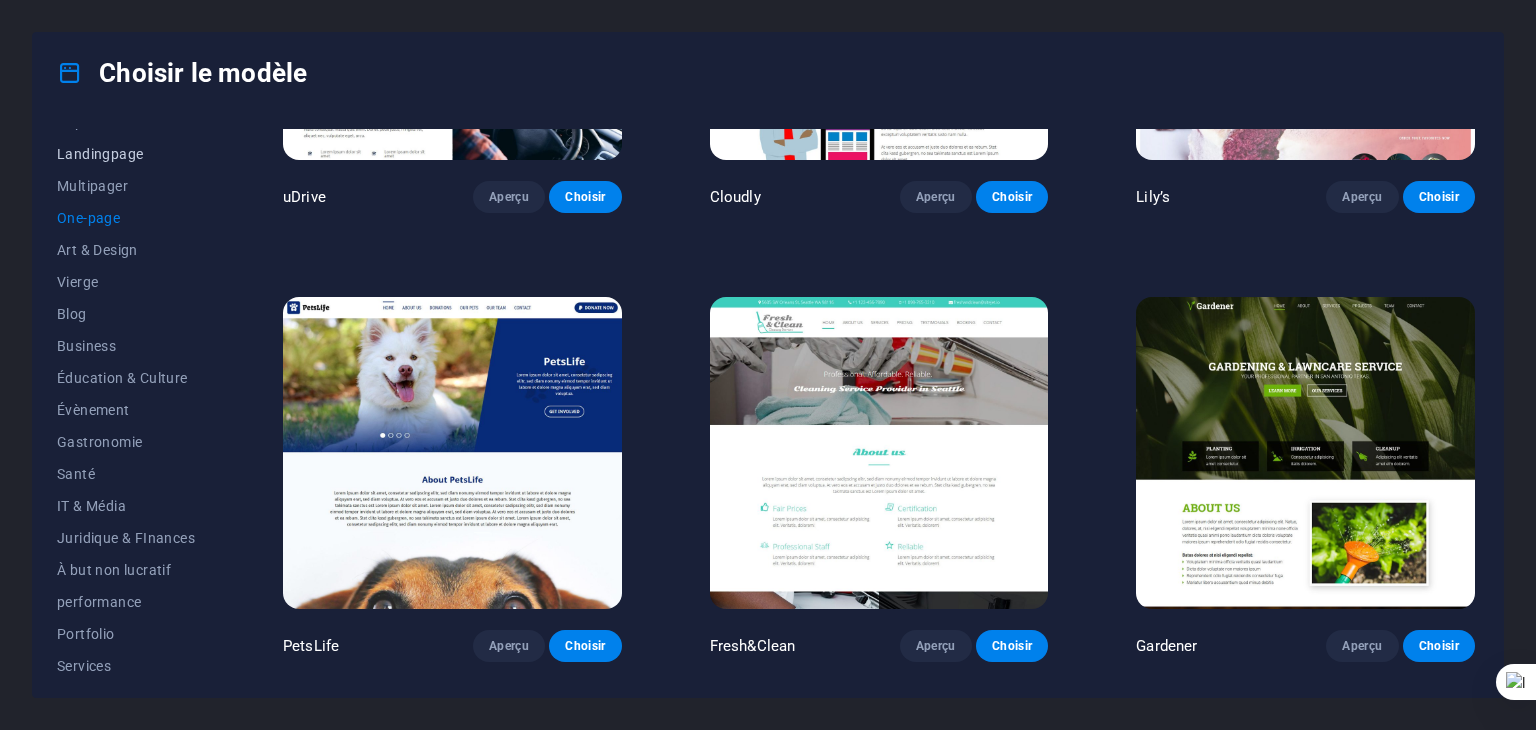 click on "Landingpage" at bounding box center (126, 154) 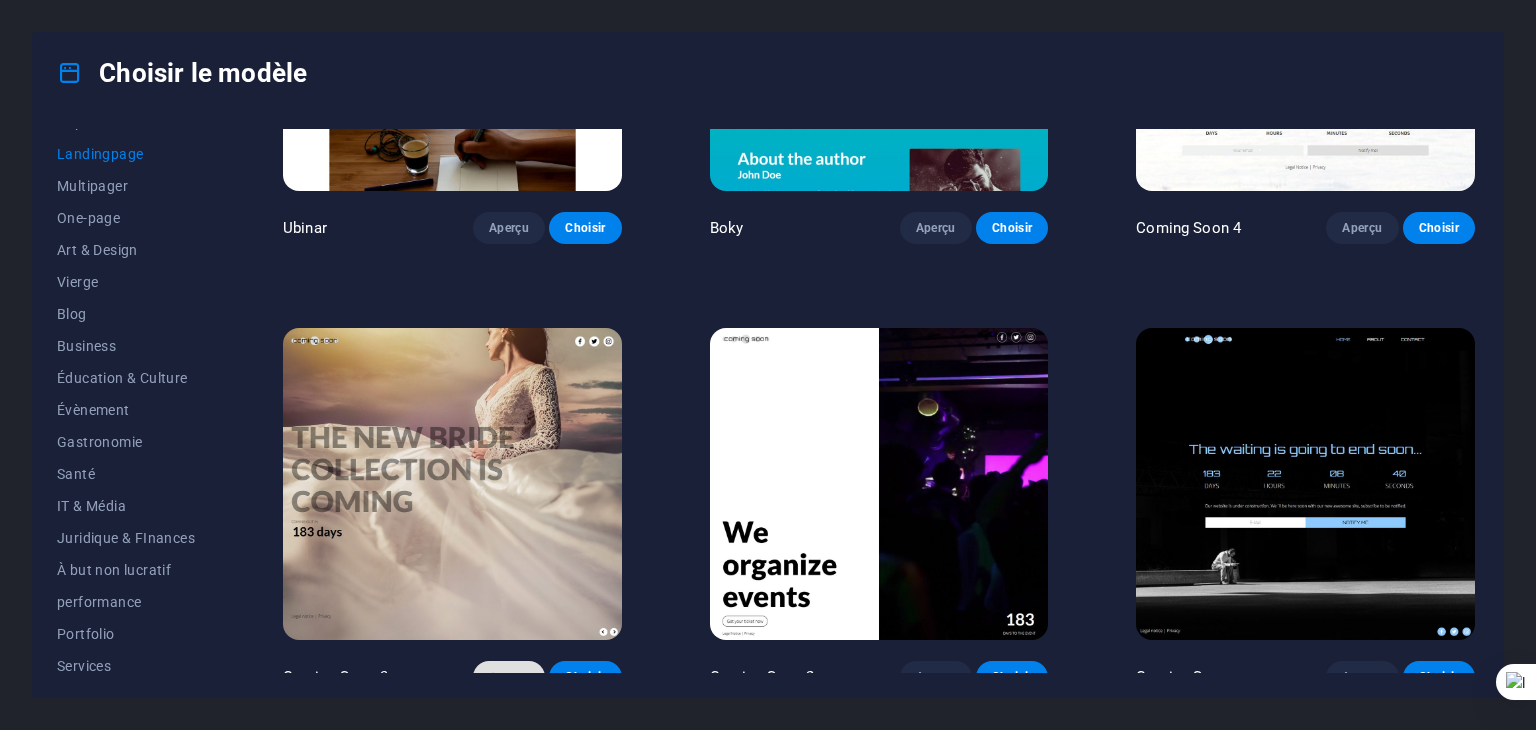 click on "Aperçu" at bounding box center (509, 677) 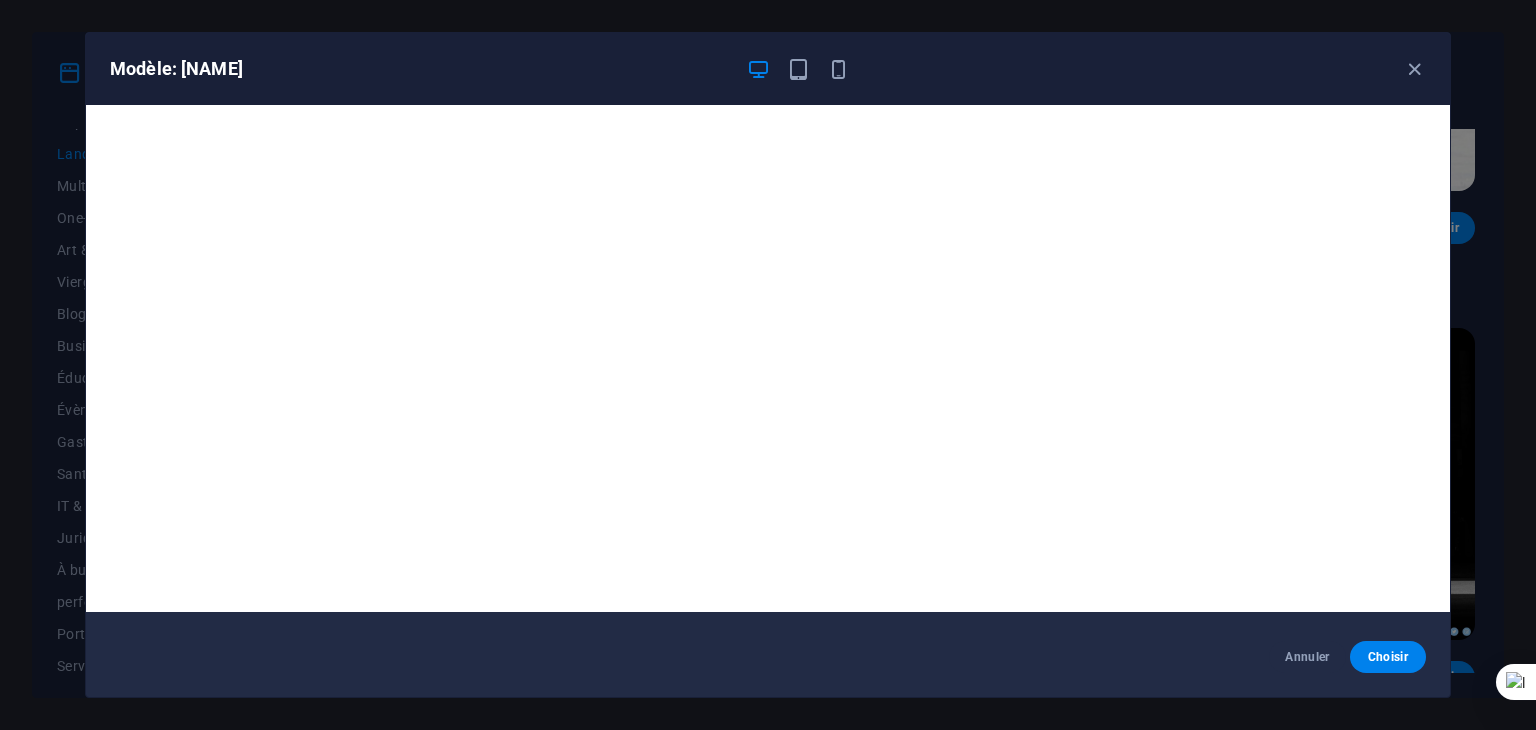 scroll, scrollTop: 0, scrollLeft: 0, axis: both 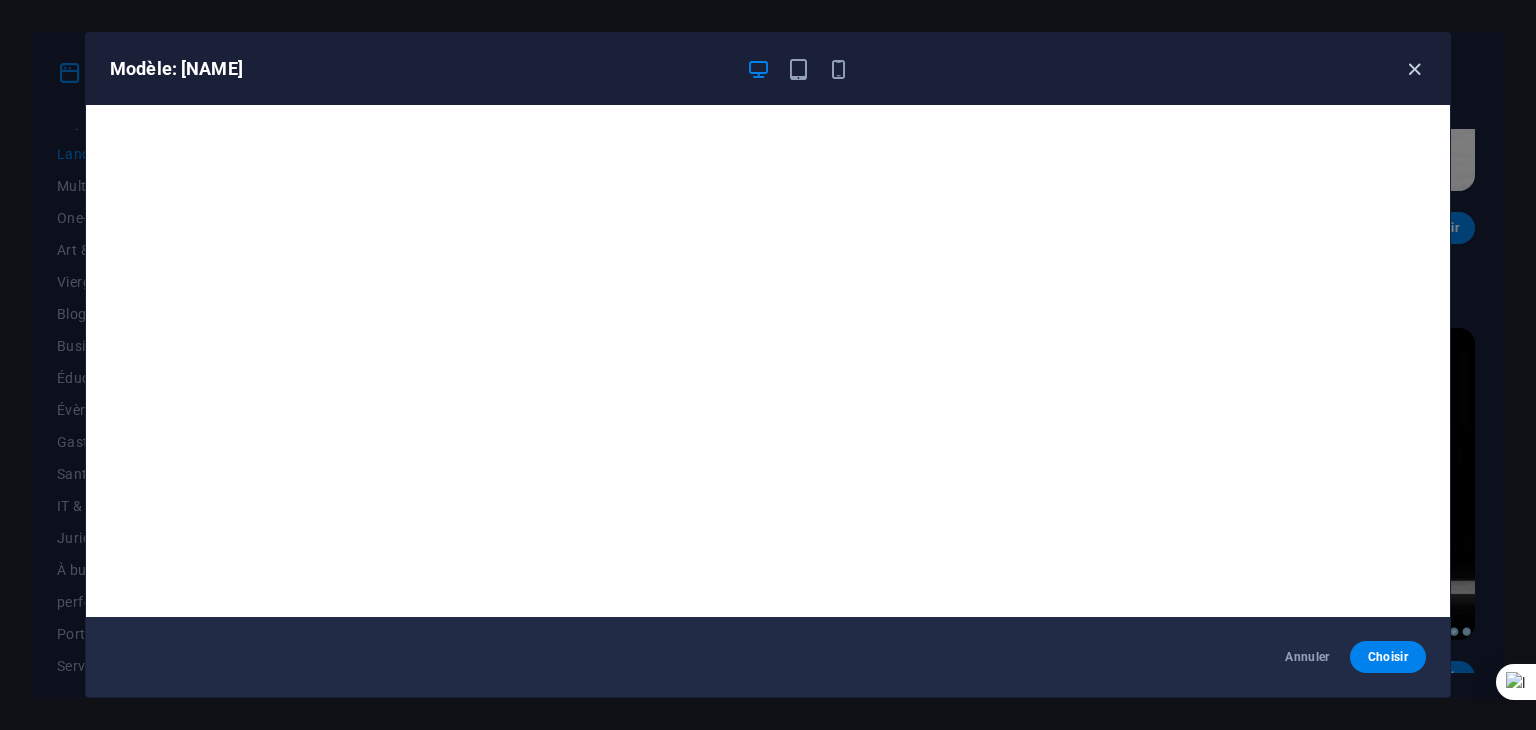 click at bounding box center (1414, 69) 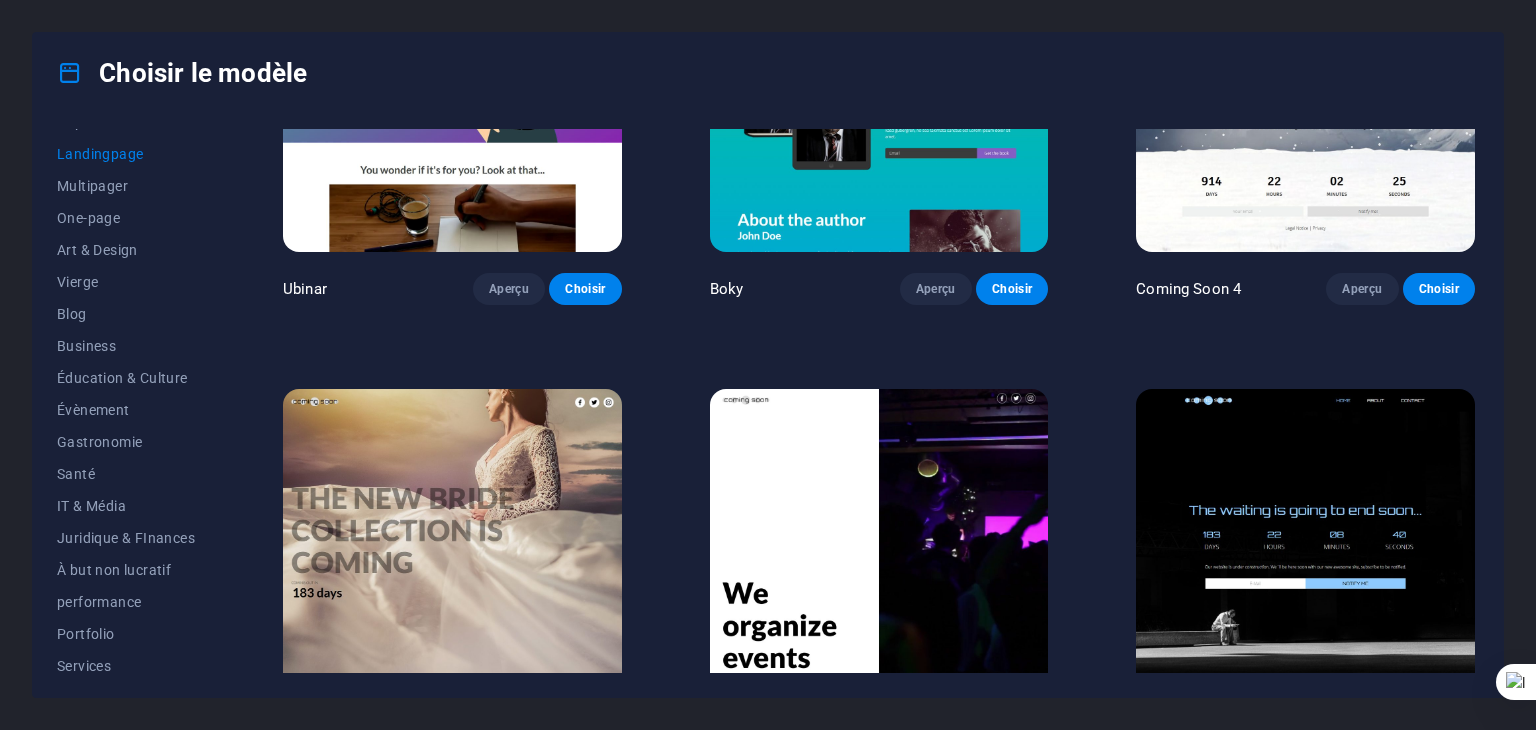 scroll, scrollTop: 3397, scrollLeft: 0, axis: vertical 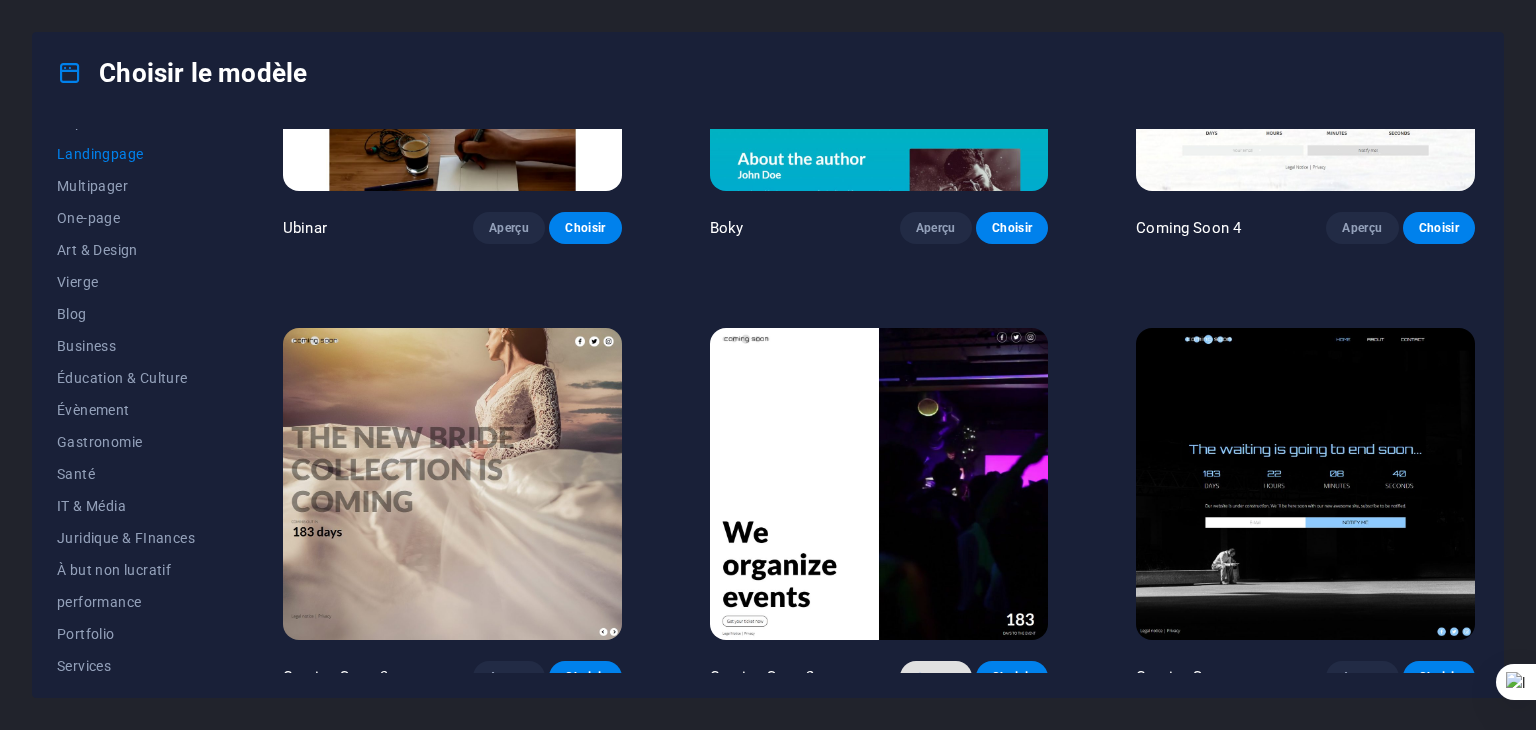 click on "Aperçu" at bounding box center [936, 677] 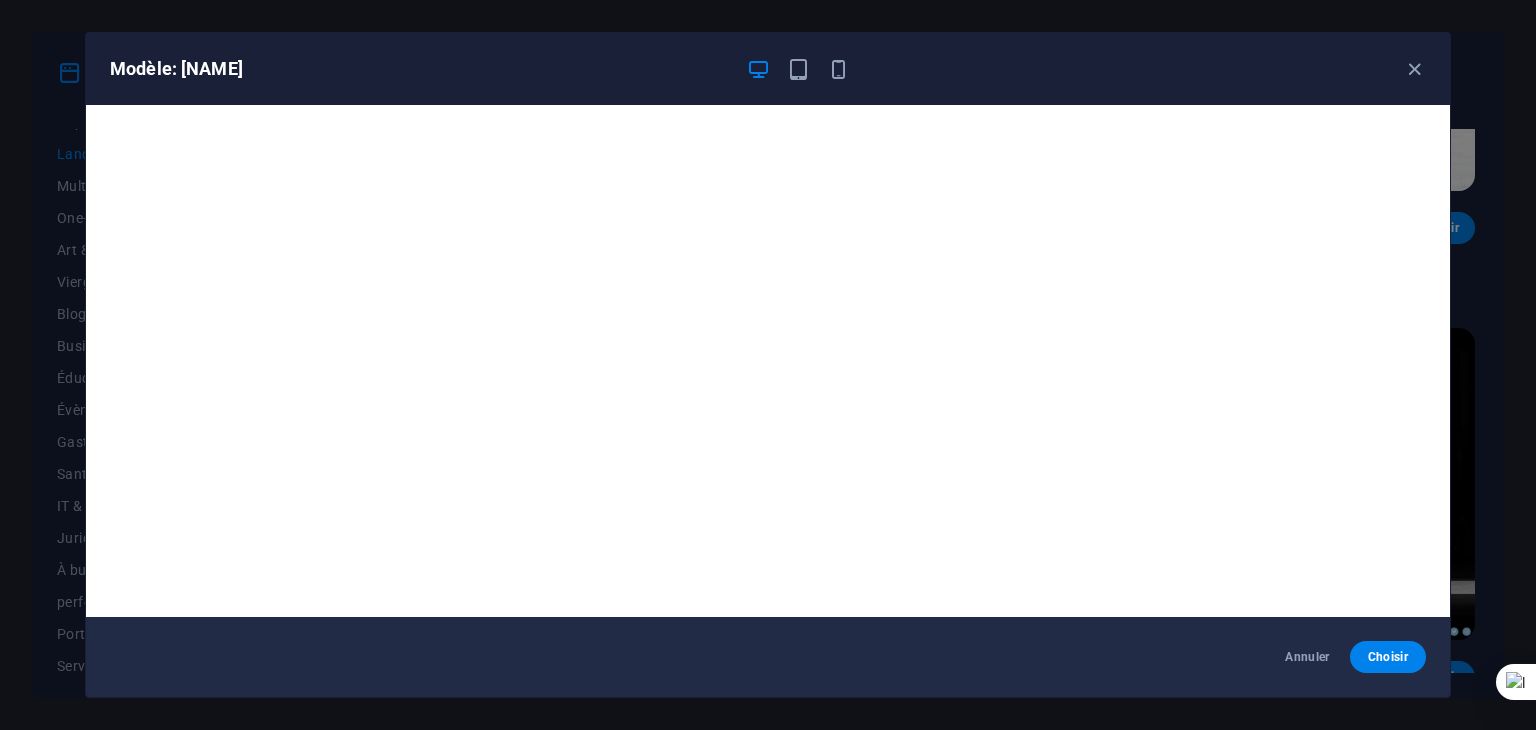 scroll, scrollTop: 5, scrollLeft: 0, axis: vertical 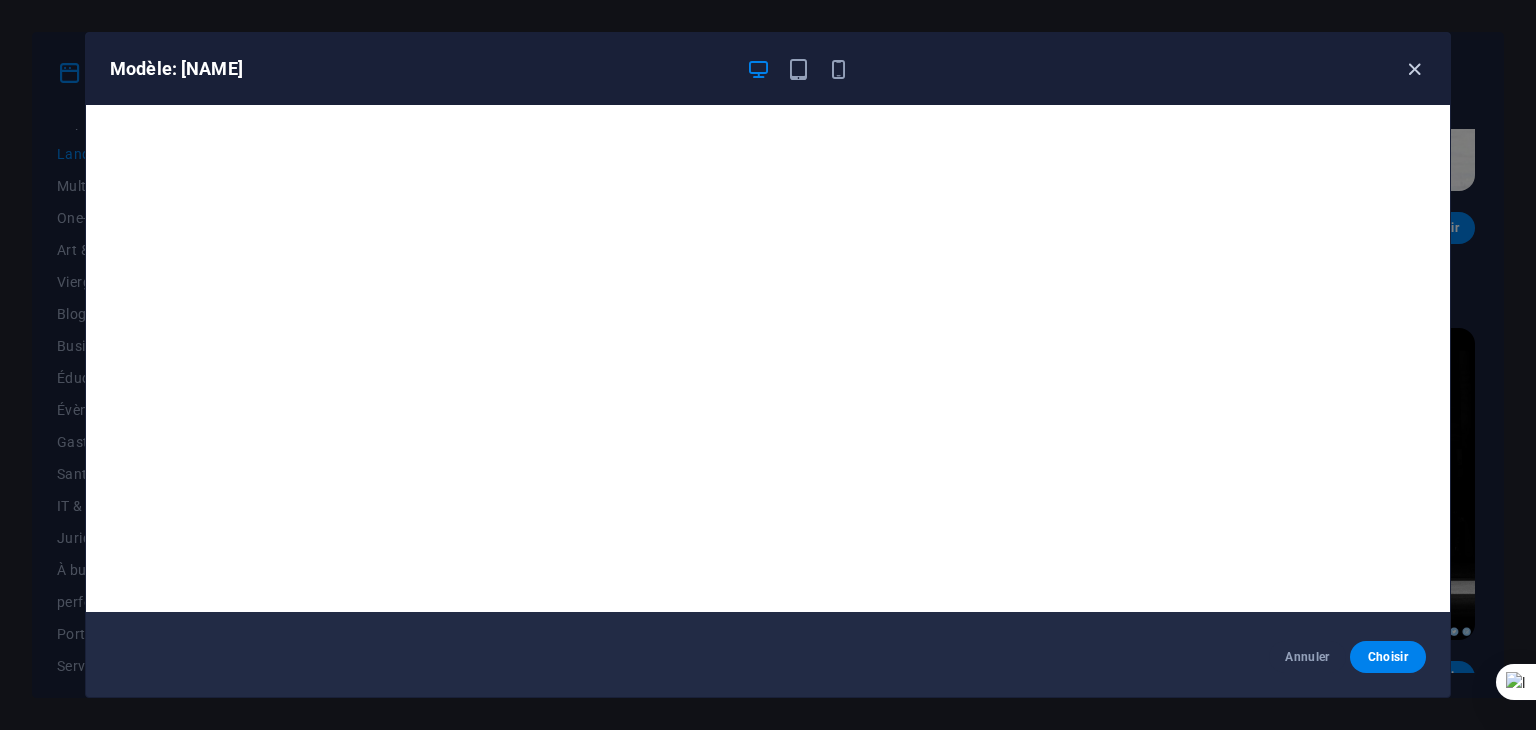 click at bounding box center (1414, 69) 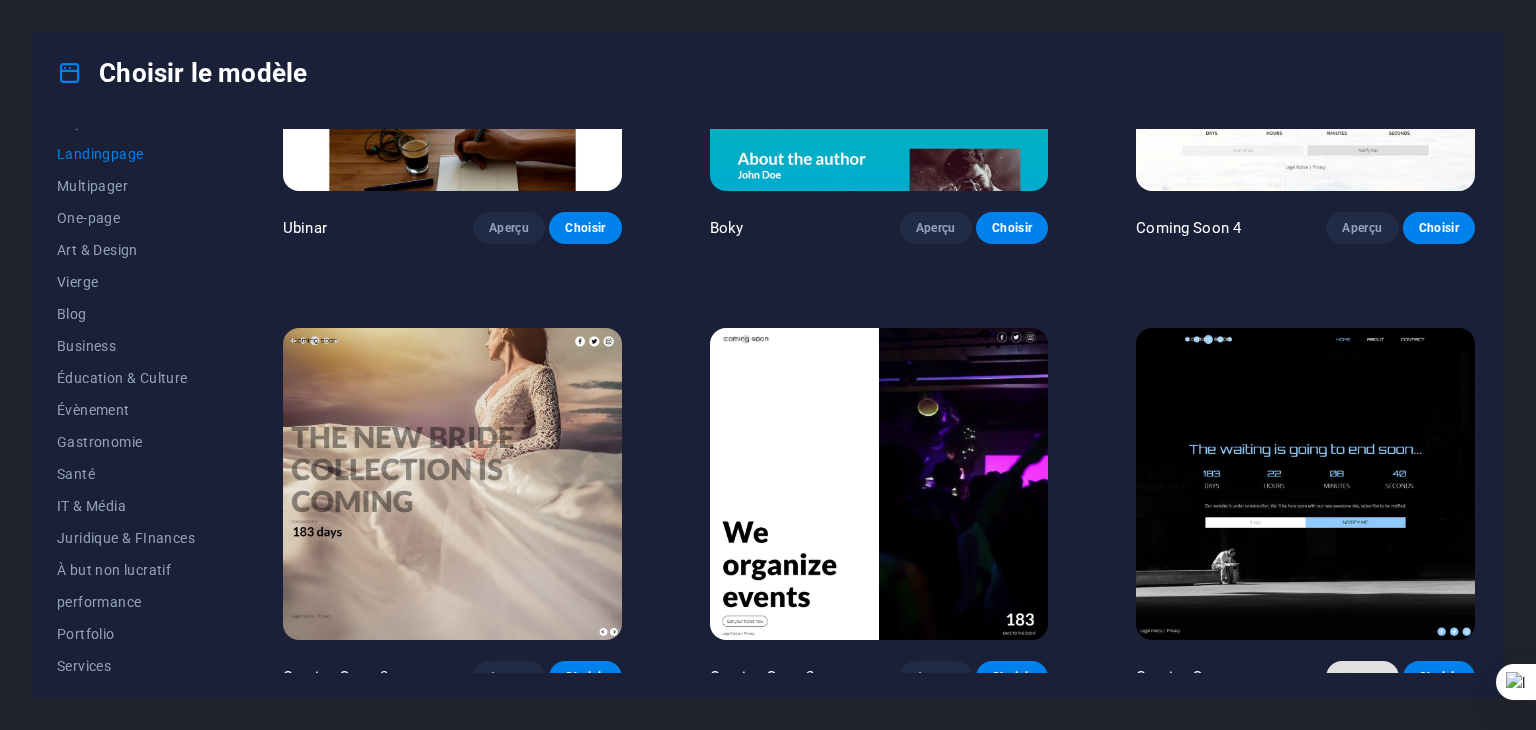 click on "Aperçu" at bounding box center (1362, 677) 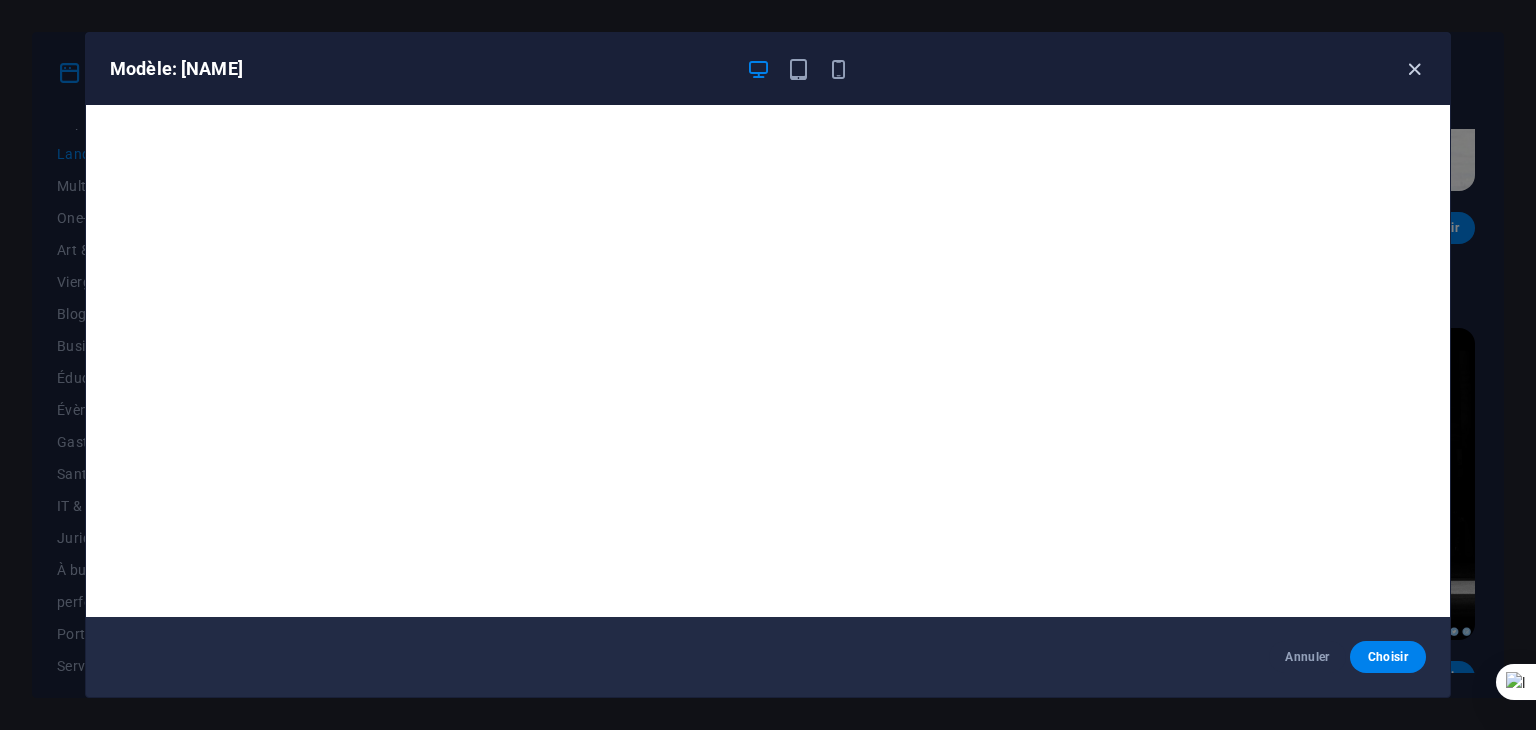click at bounding box center [1414, 69] 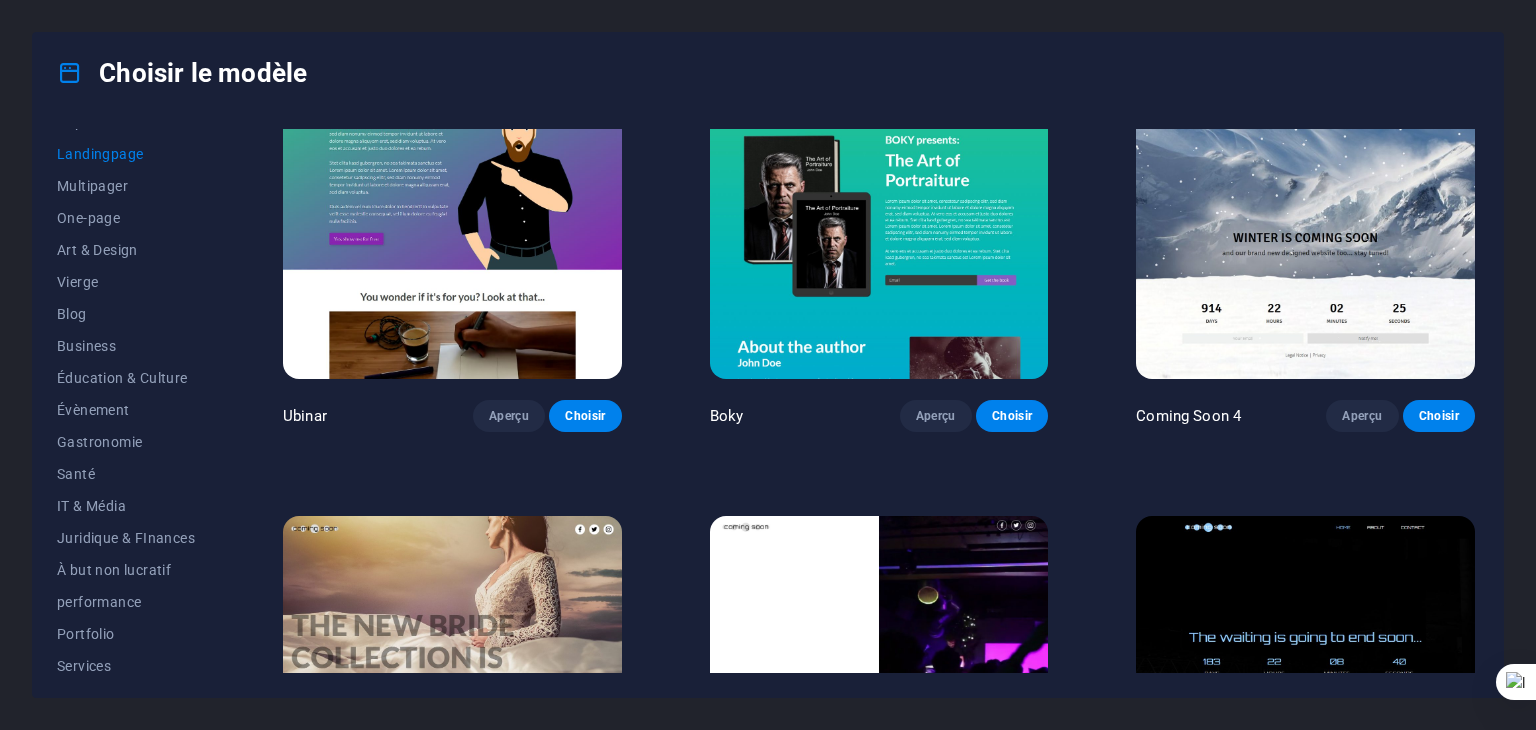 scroll, scrollTop: 3201, scrollLeft: 0, axis: vertical 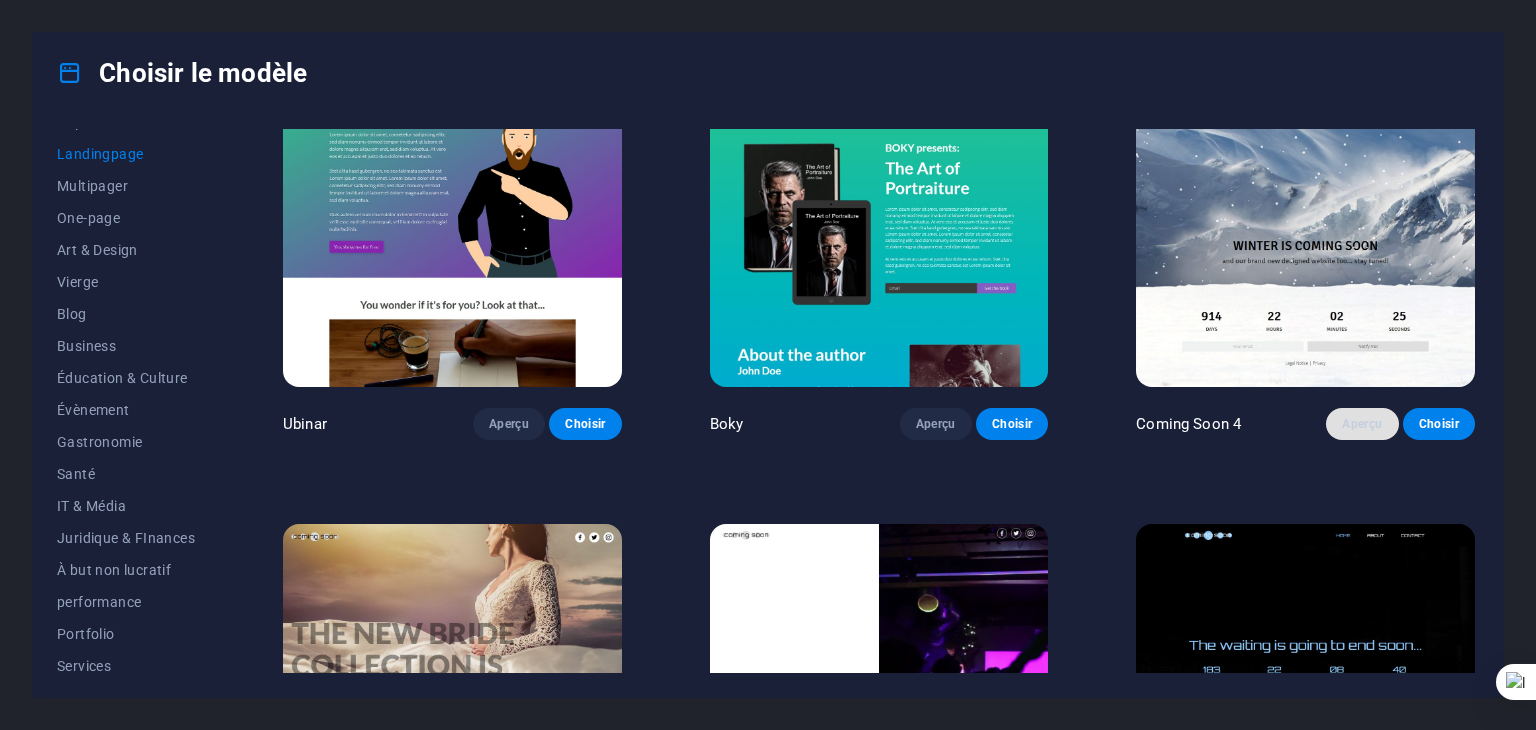 click on "Aperçu" at bounding box center (1362, 424) 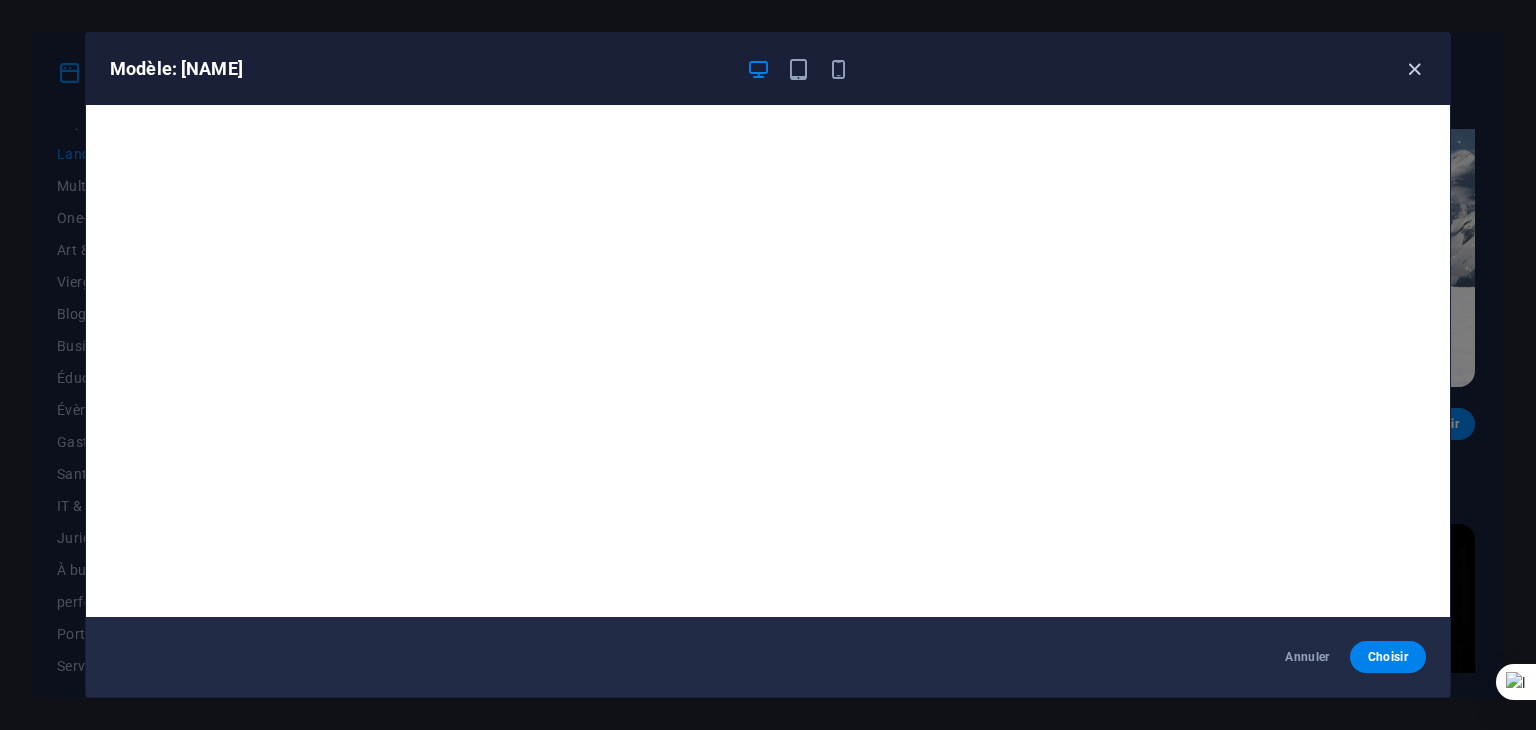 click at bounding box center [1414, 69] 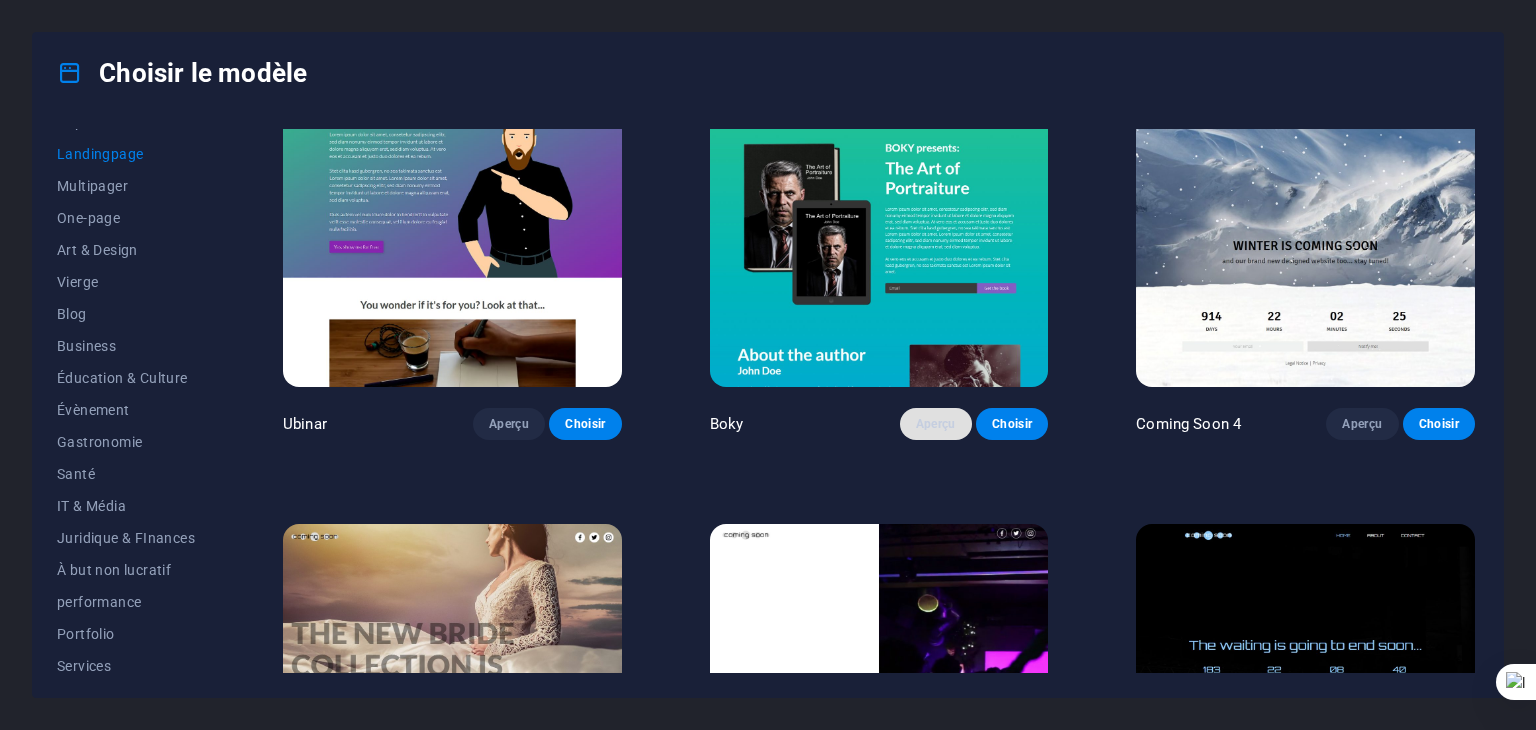 click on "Aperçu" at bounding box center [936, 424] 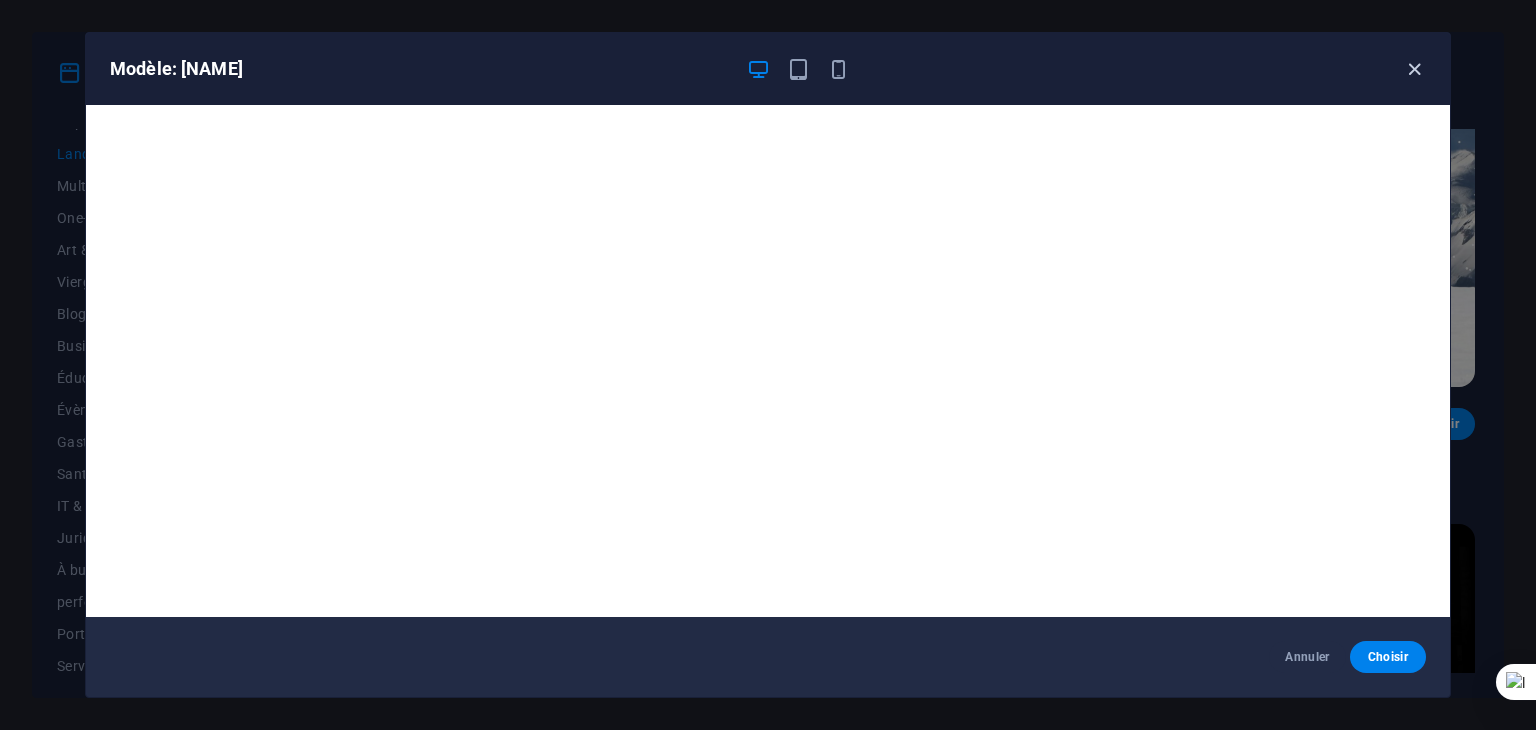 click at bounding box center (1414, 69) 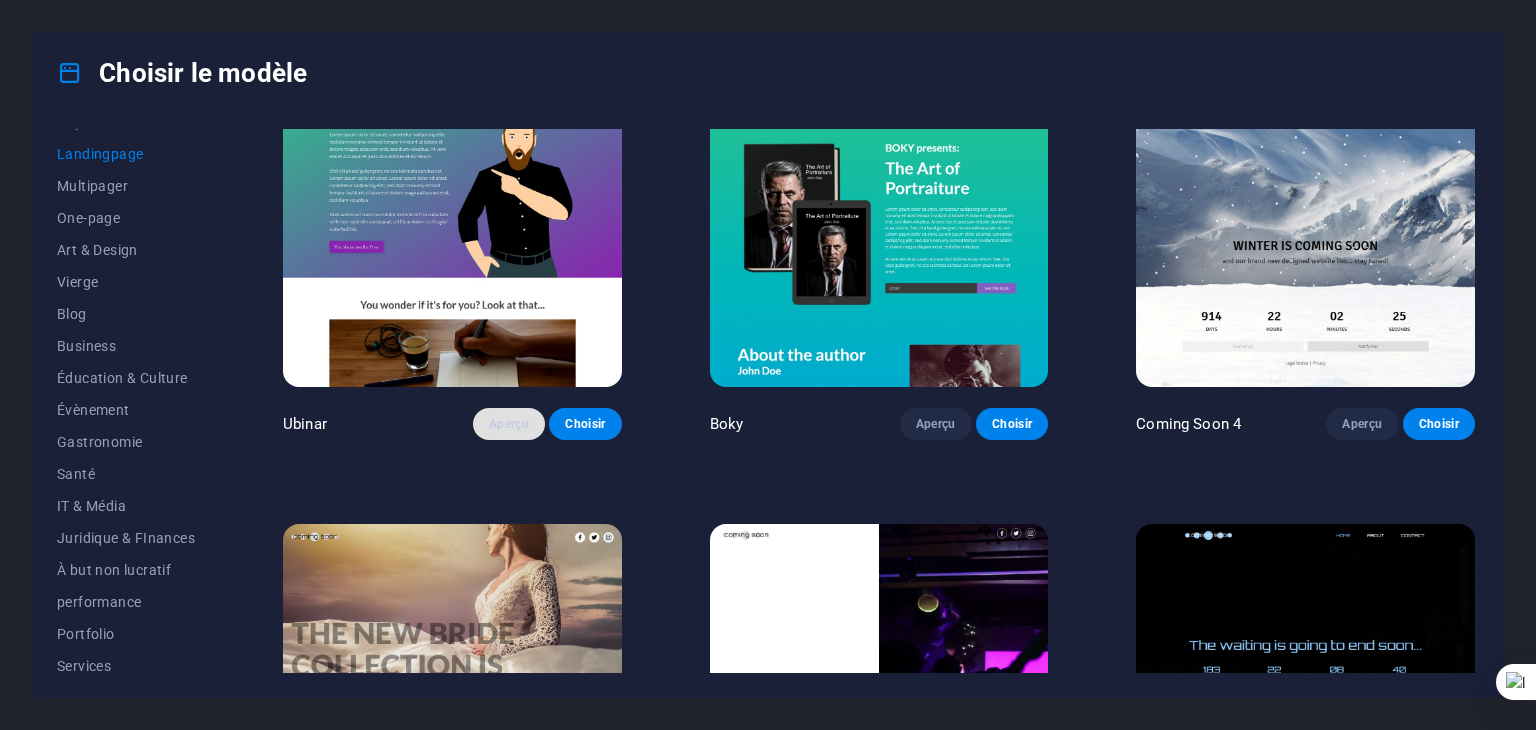 click on "Aperçu" at bounding box center [509, 424] 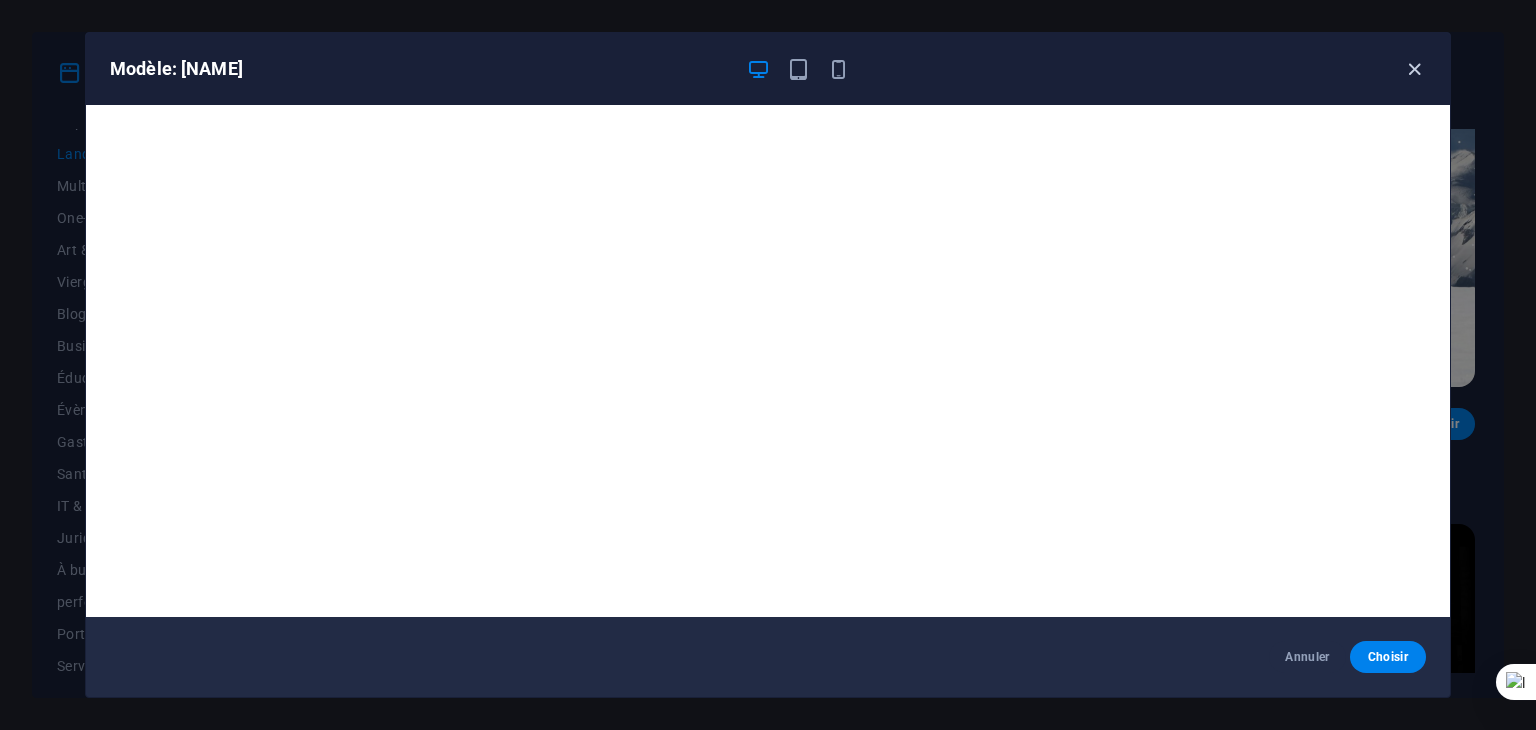 click at bounding box center (1414, 69) 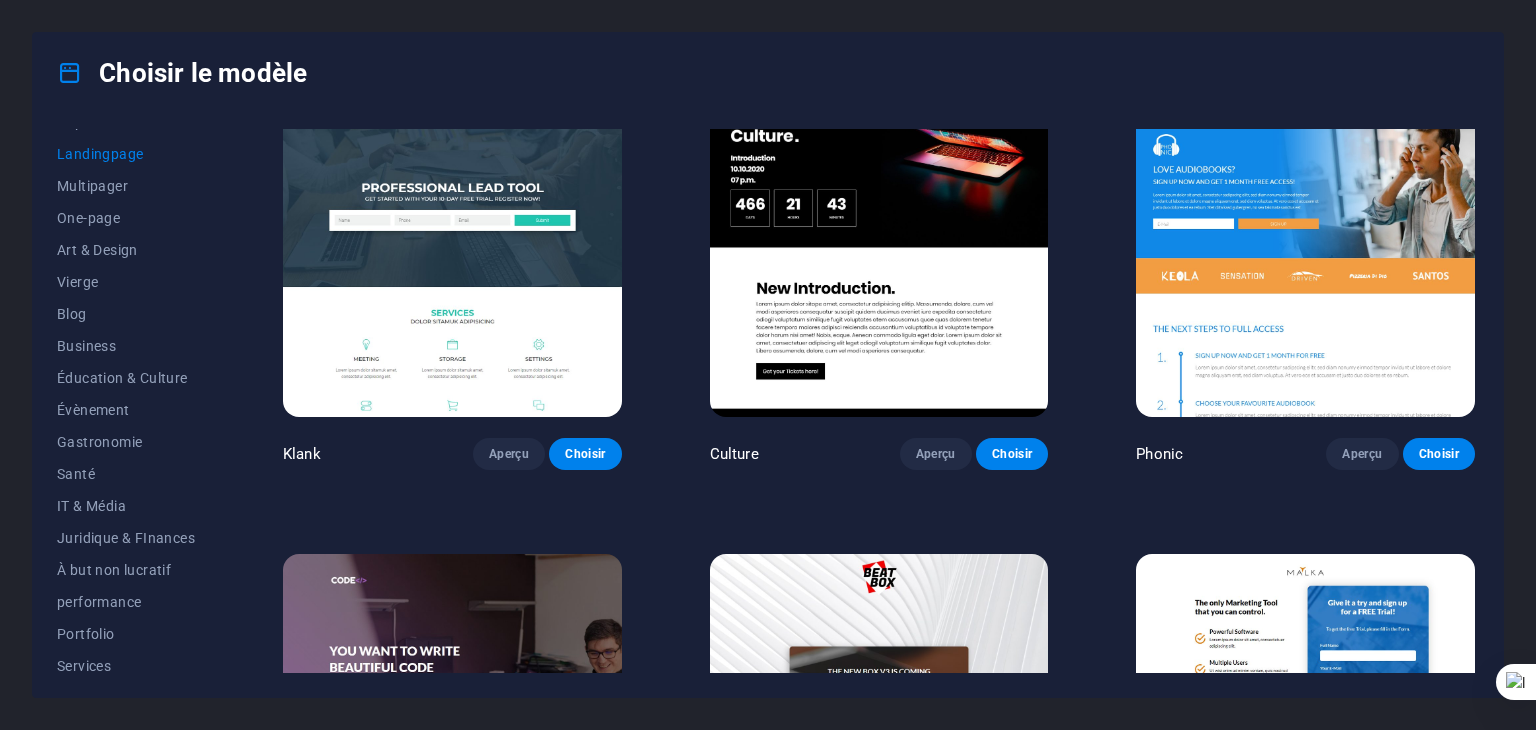 scroll, scrollTop: 0, scrollLeft: 0, axis: both 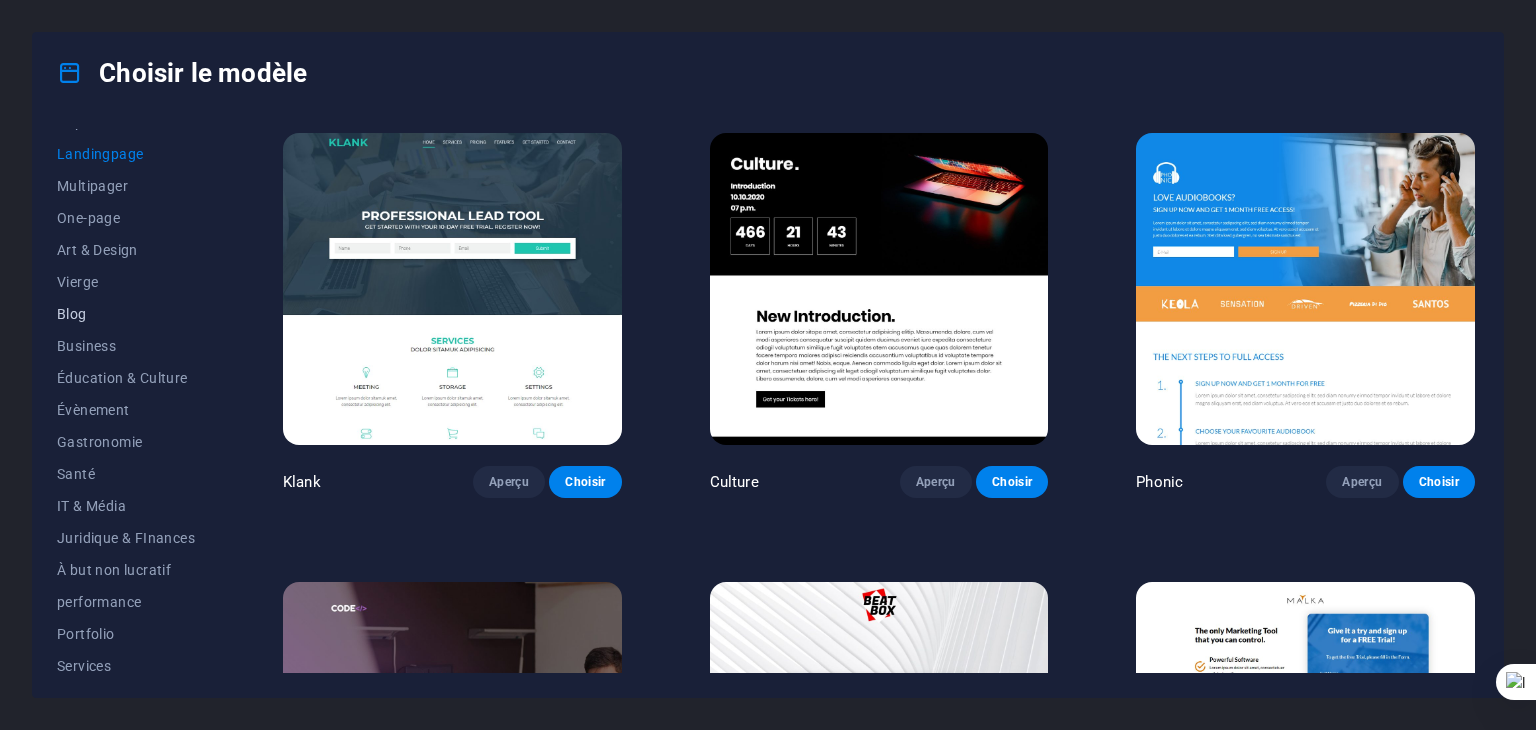 click on "Blog" at bounding box center [126, 314] 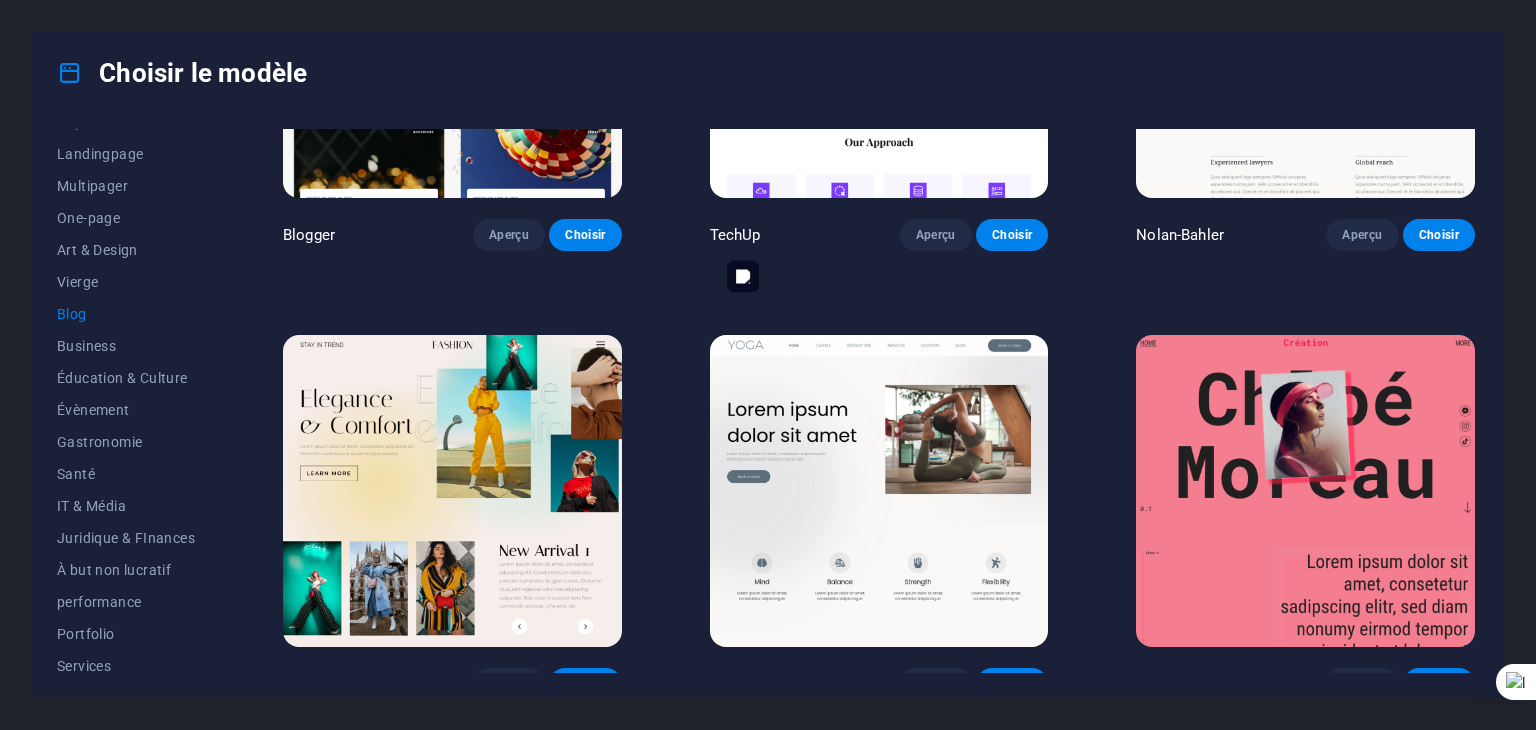 scroll, scrollTop: 2196, scrollLeft: 0, axis: vertical 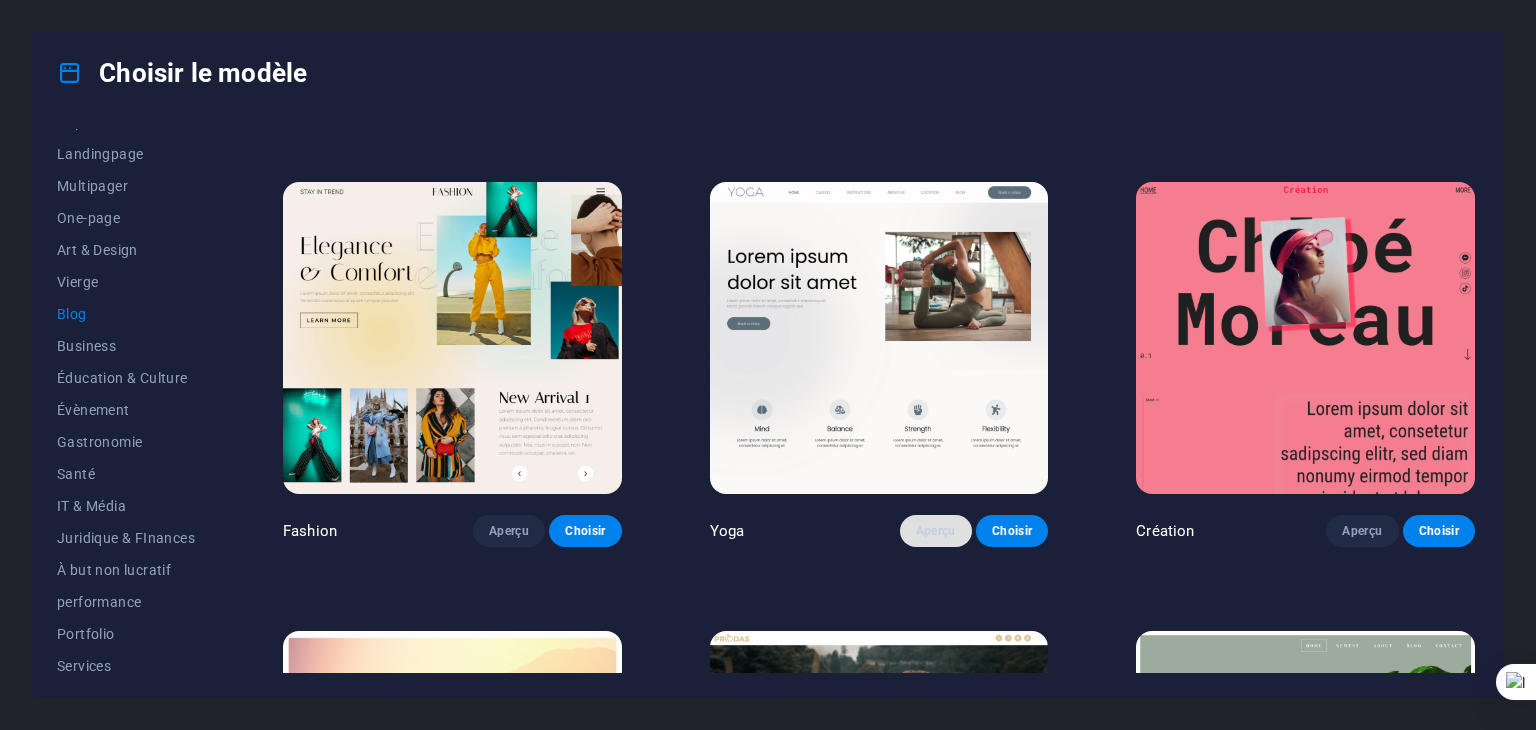 click on "Aperçu" at bounding box center [936, 531] 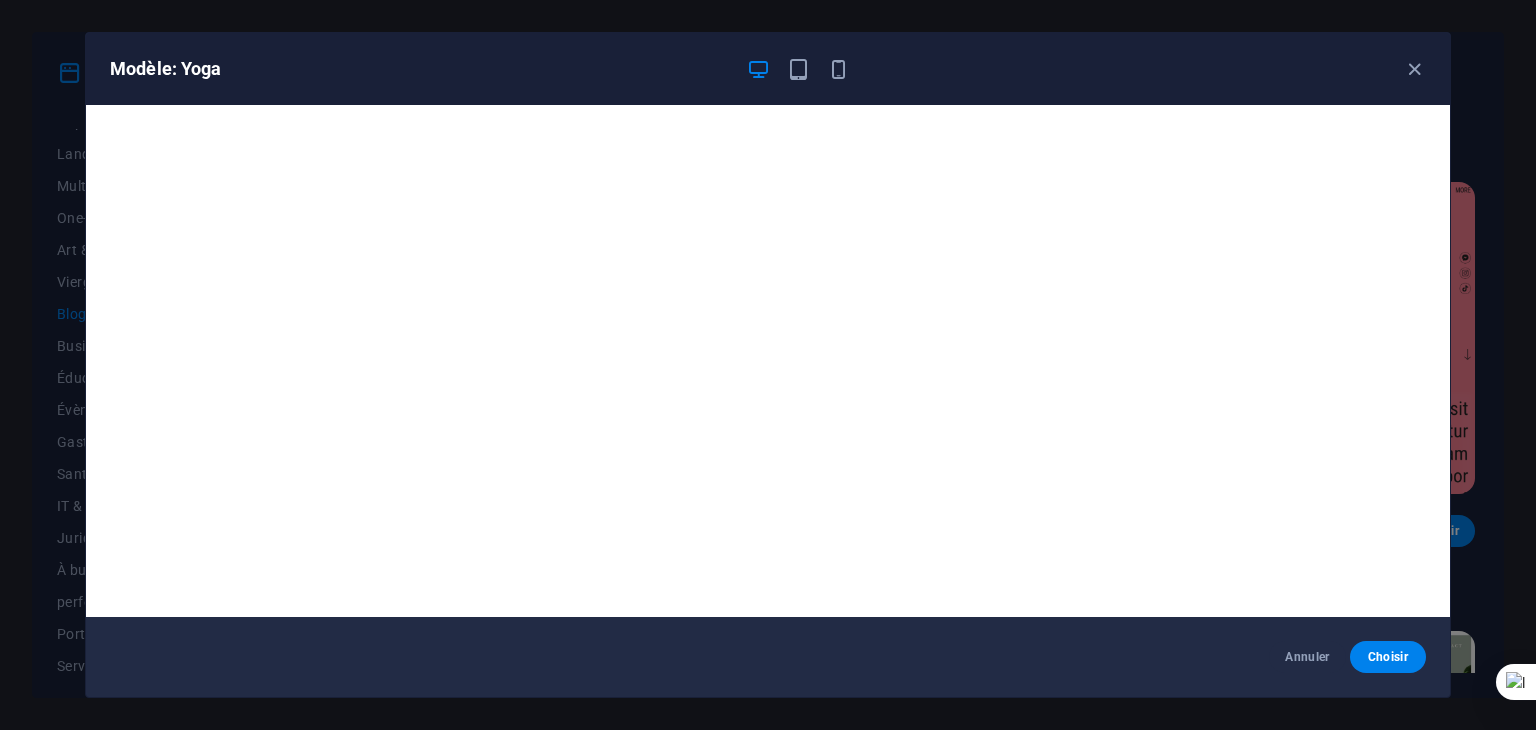 scroll, scrollTop: 5, scrollLeft: 0, axis: vertical 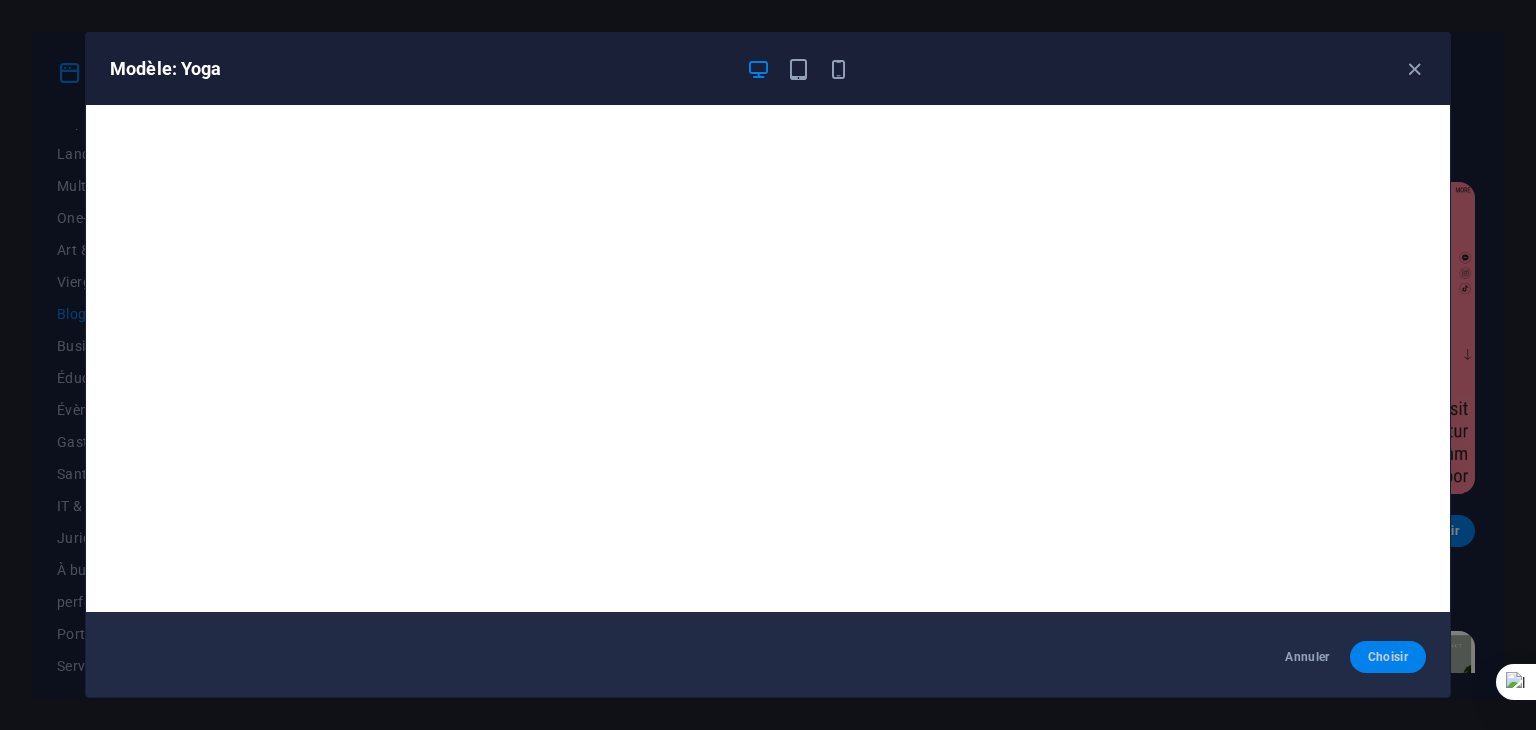 click on "Choisir" at bounding box center (1388, 657) 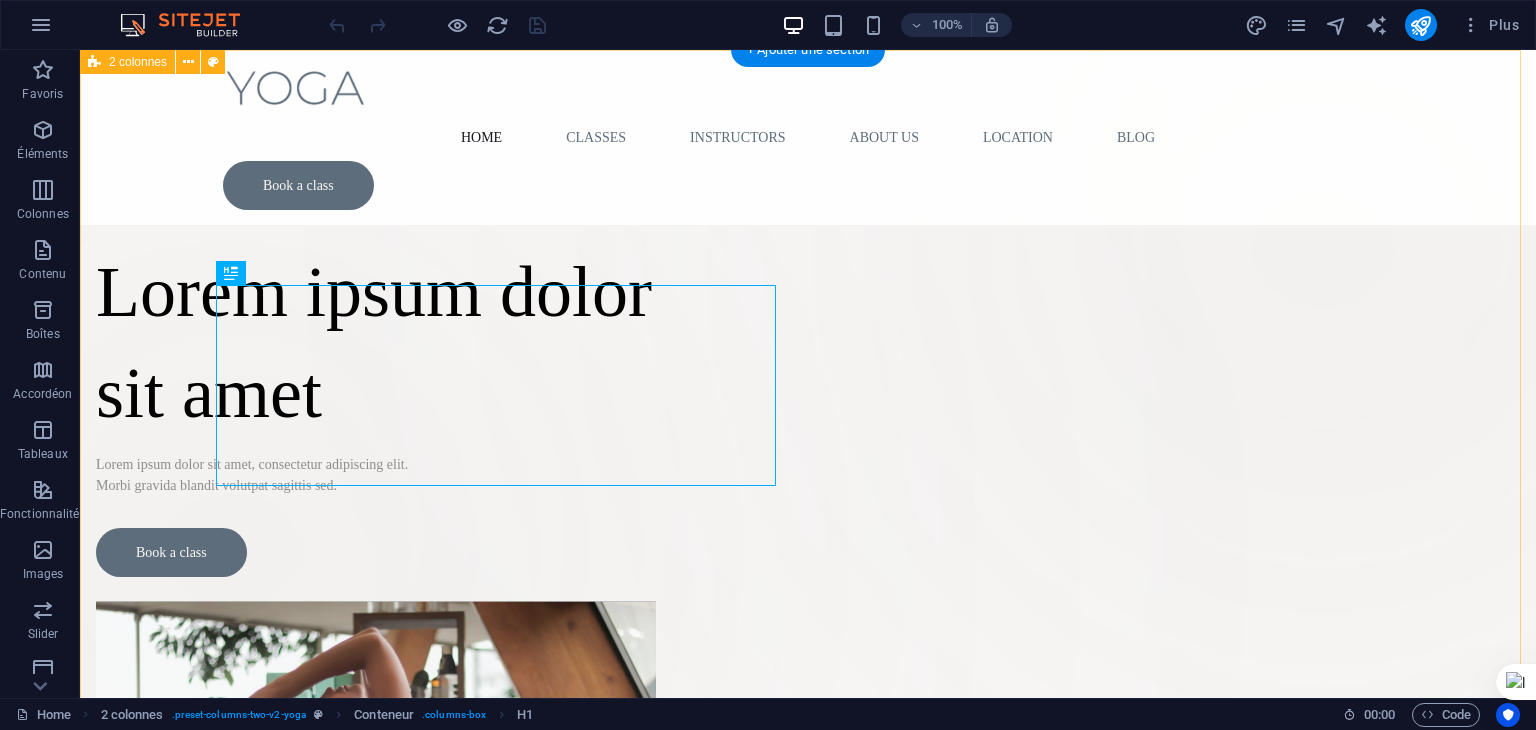 scroll, scrollTop: 0, scrollLeft: 0, axis: both 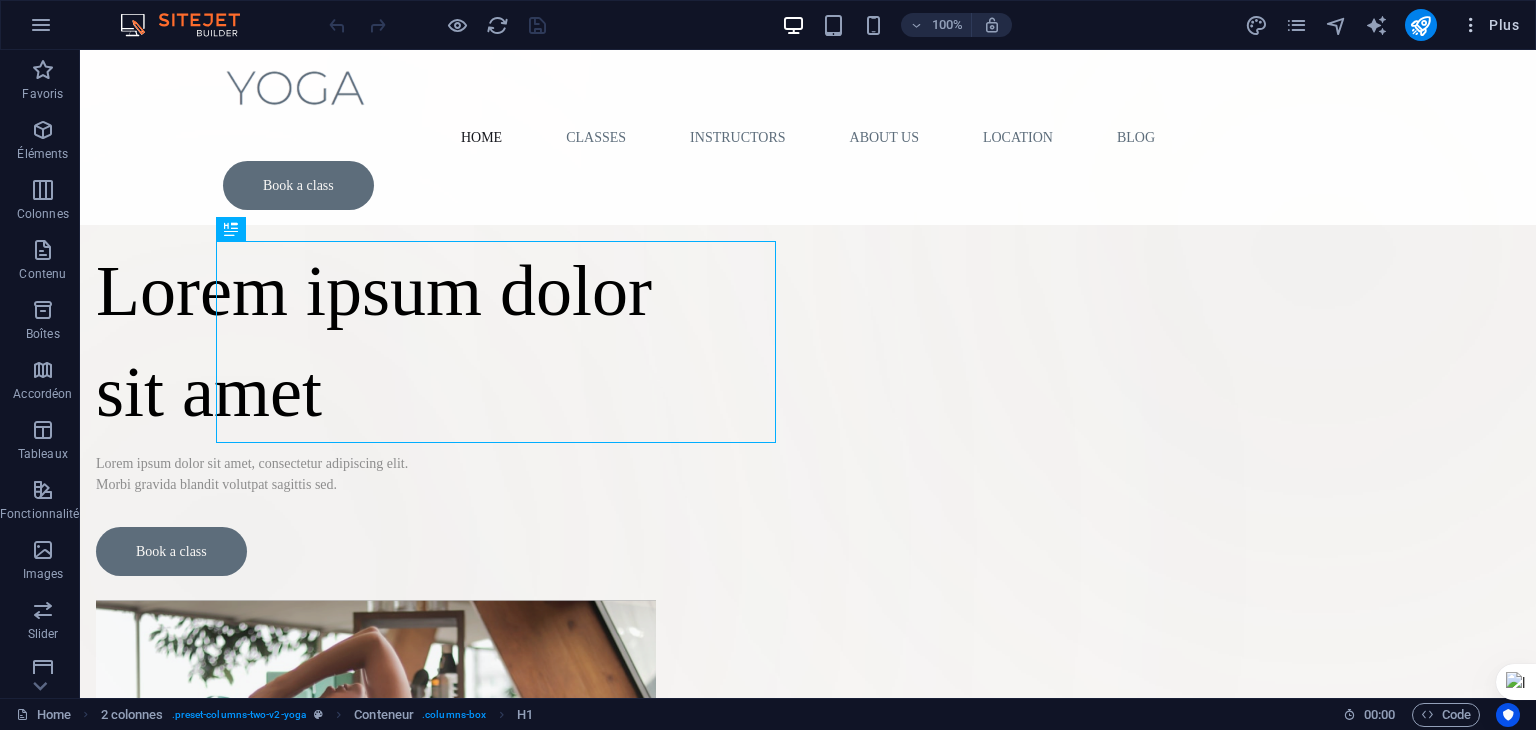 click on "Plus" at bounding box center [1490, 25] 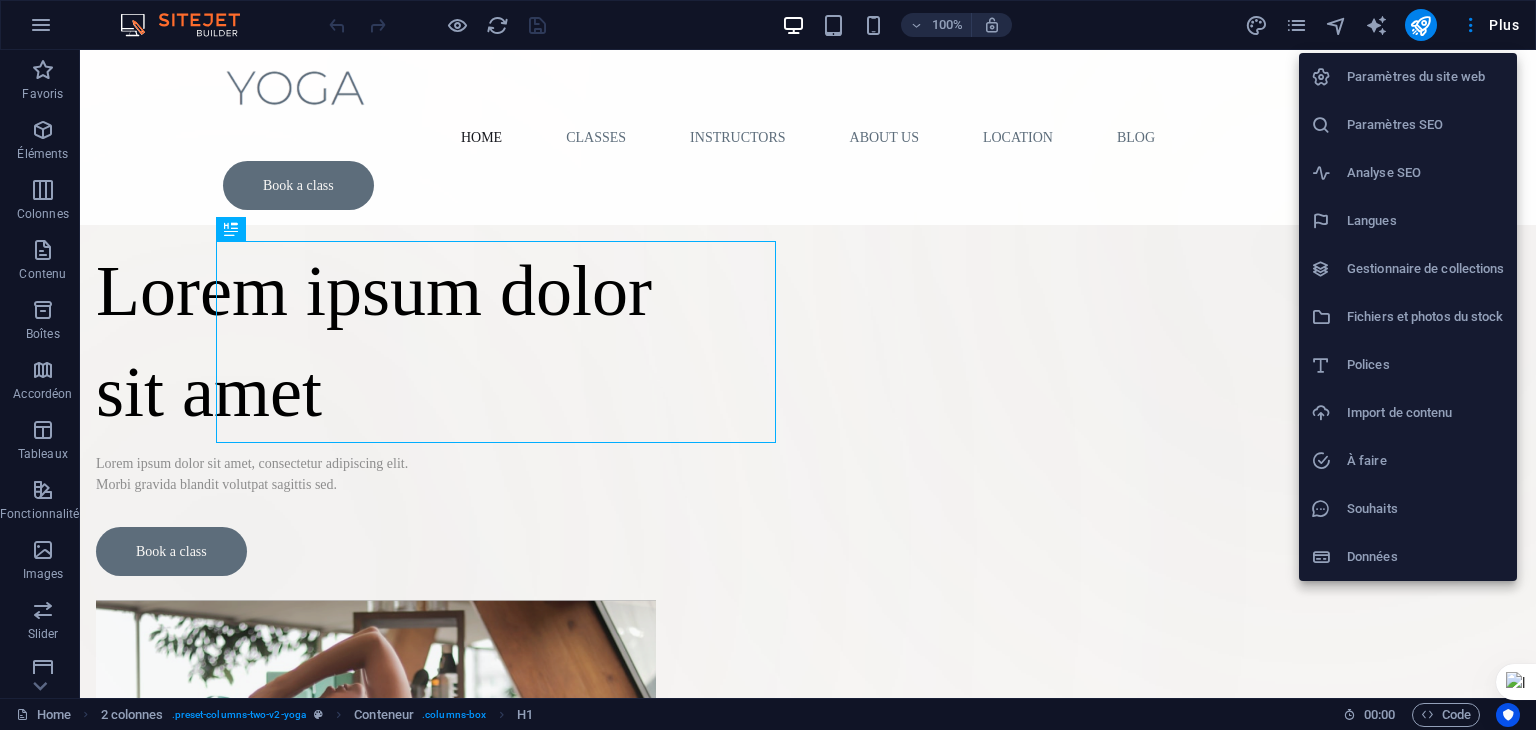 click on "Paramètres du site web" at bounding box center [1426, 77] 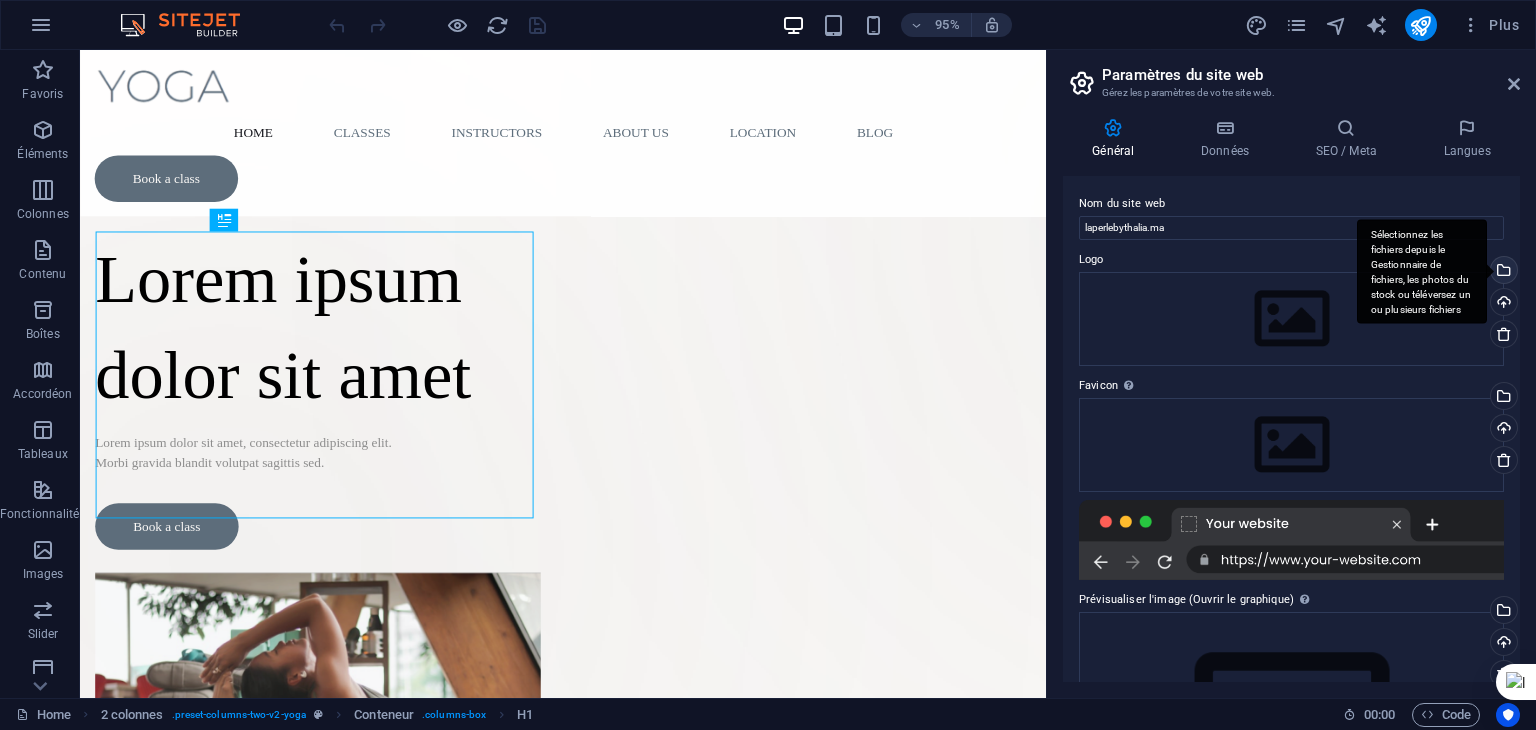 click on "Sélectionnez les fichiers depuis le Gestionnaire de fichiers, les photos du stock ou téléversez un ou plusieurs fichiers" at bounding box center [1502, 272] 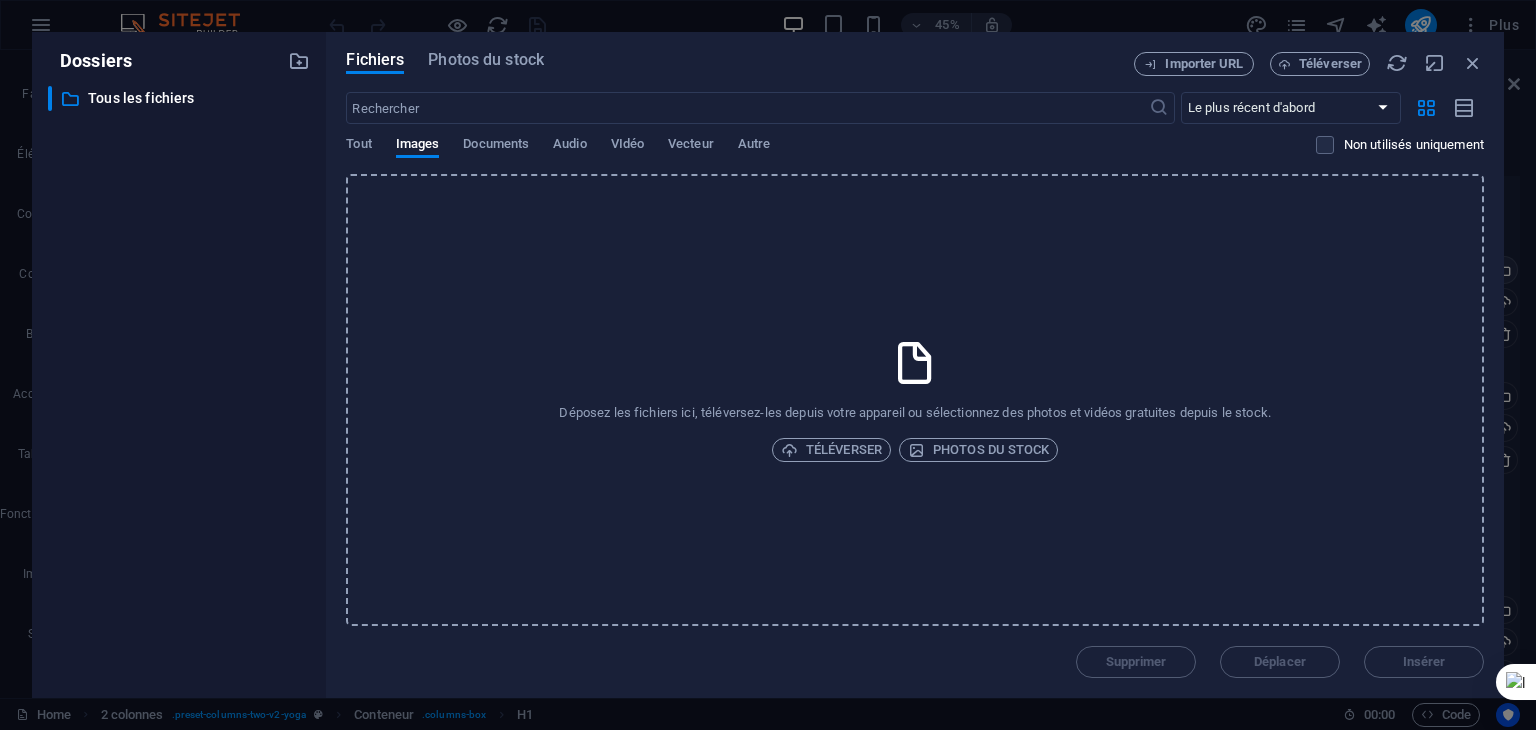 click on "Dossiers ​ Tous les fichiers Tous les fichiers Fichiers Photos du stock Importer URL Téléverser ​ Le plus récent d'abord Le plus ancien d'abord Nom (A-Z) Nom (Z-A) Taille (0-9) Taille (9-0) Résolution (0-9) Résolution (9-0) Tout Images Documents Audio VIdéo Vecteur Autre Non utilisés uniquement Déposez les fichiers ici, téléversez-les depuis votre appareil ou sélectionnez des photos et vidéos gratuites depuis le stock. Téléverser Photos du stock Supprimer Déplacer Insérer" at bounding box center (768, 365) 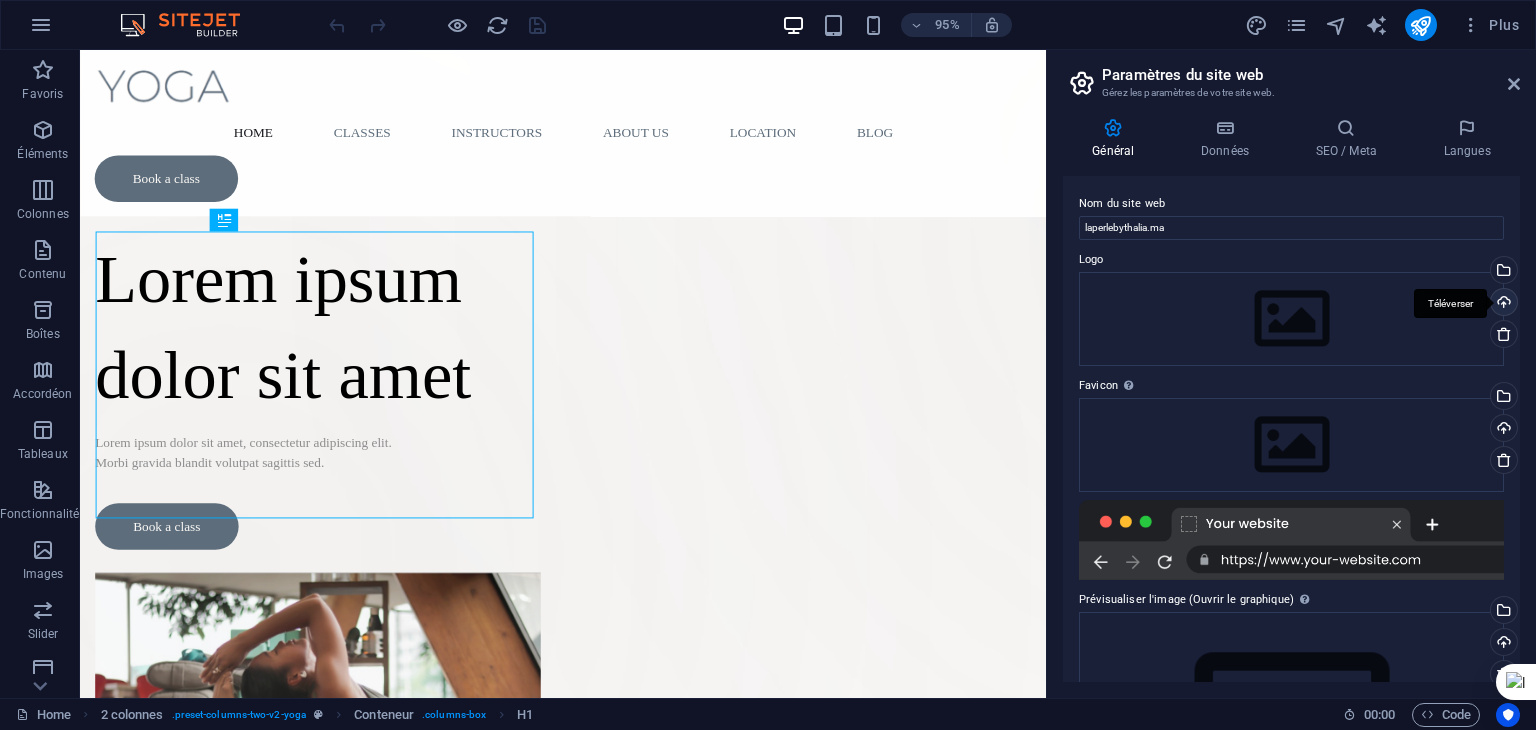 click on "Téléverser" at bounding box center (1502, 304) 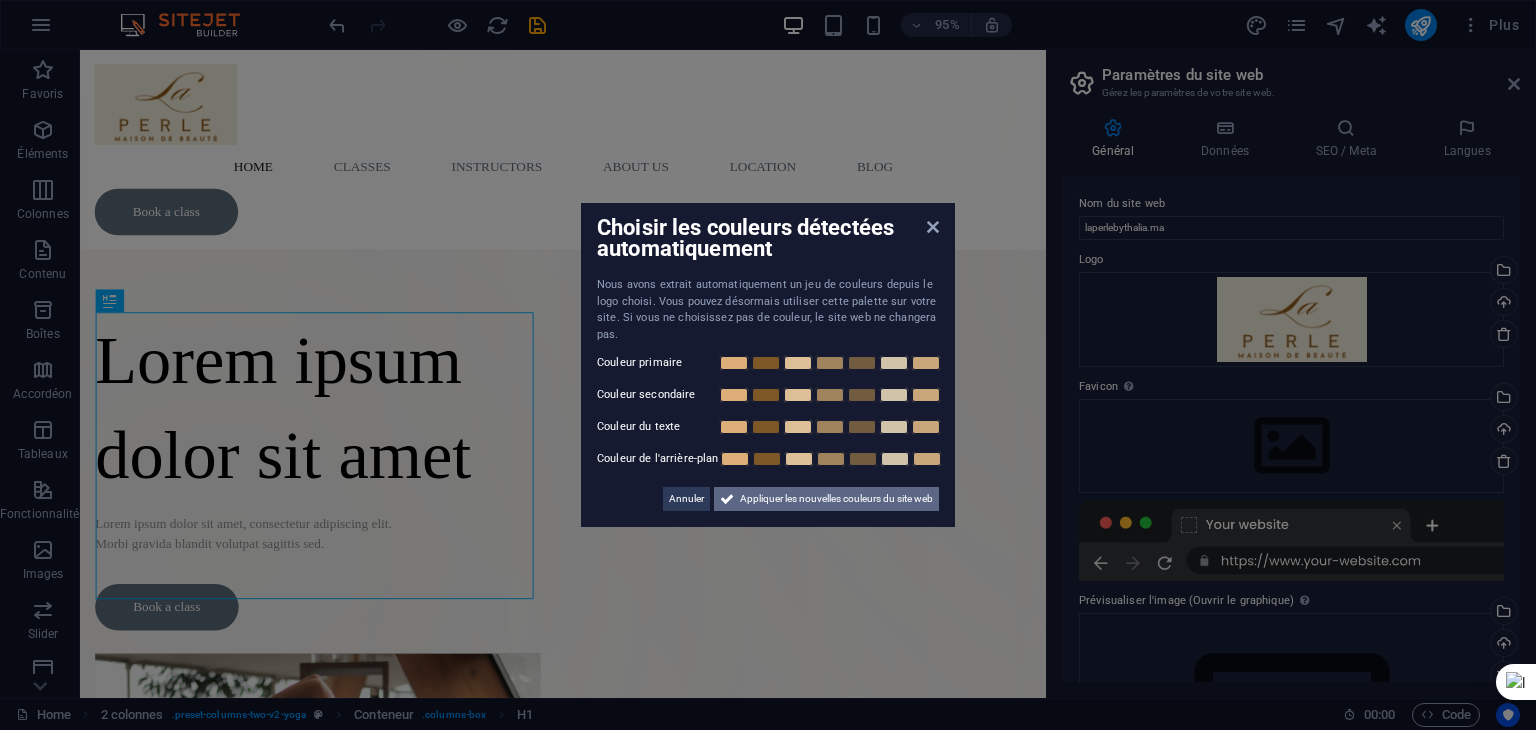 click on "Appliquer les nouvelles couleurs du site web" at bounding box center (836, 499) 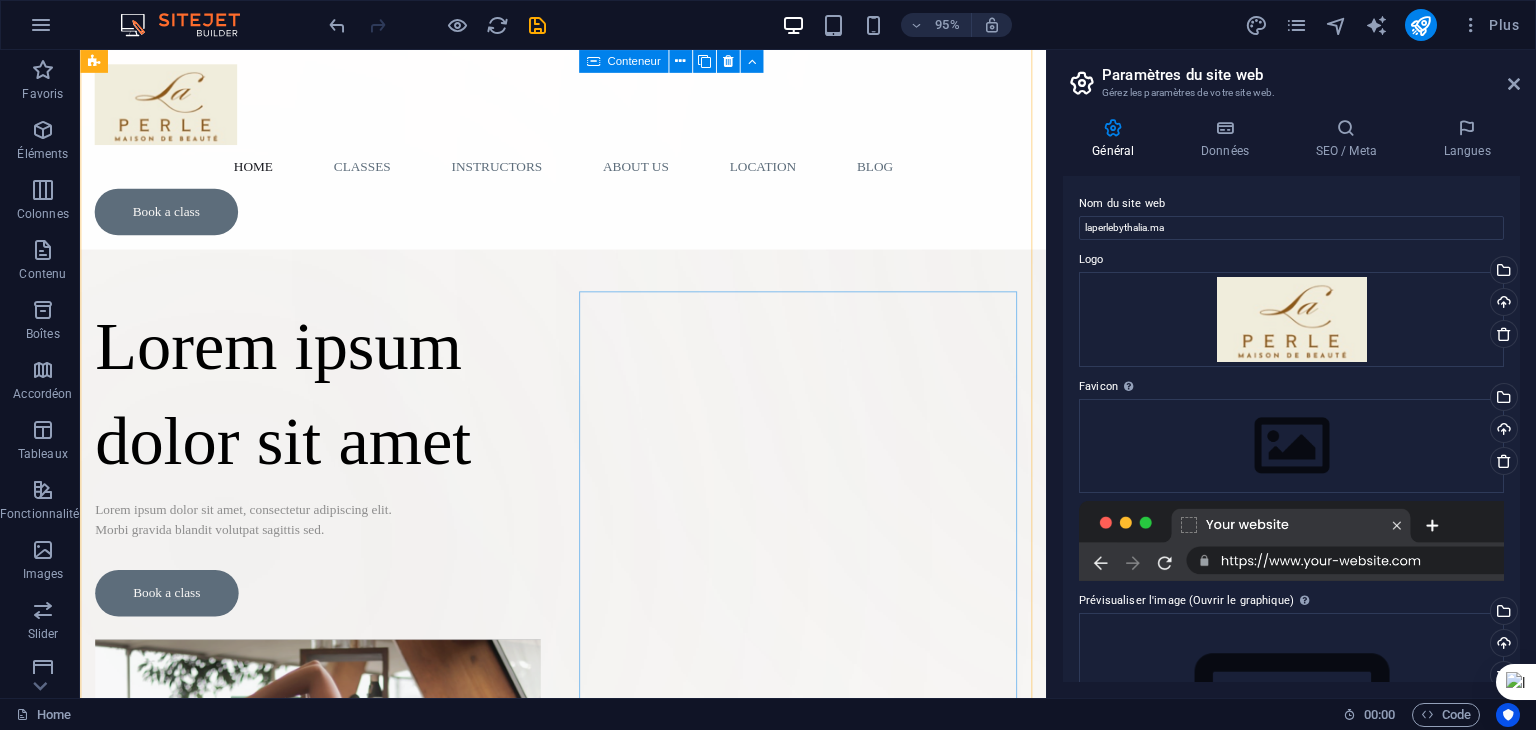 scroll, scrollTop: 0, scrollLeft: 0, axis: both 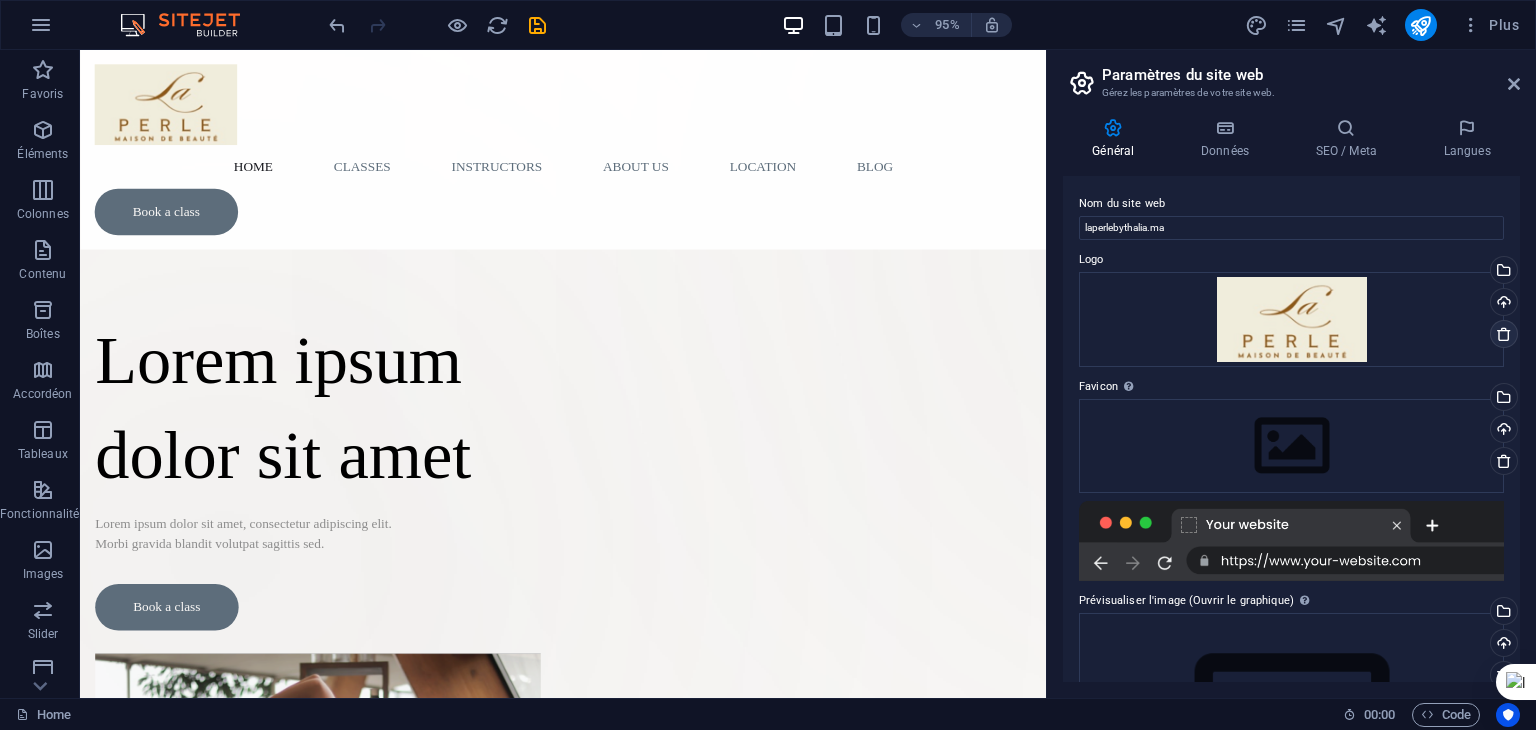 click at bounding box center (1504, 334) 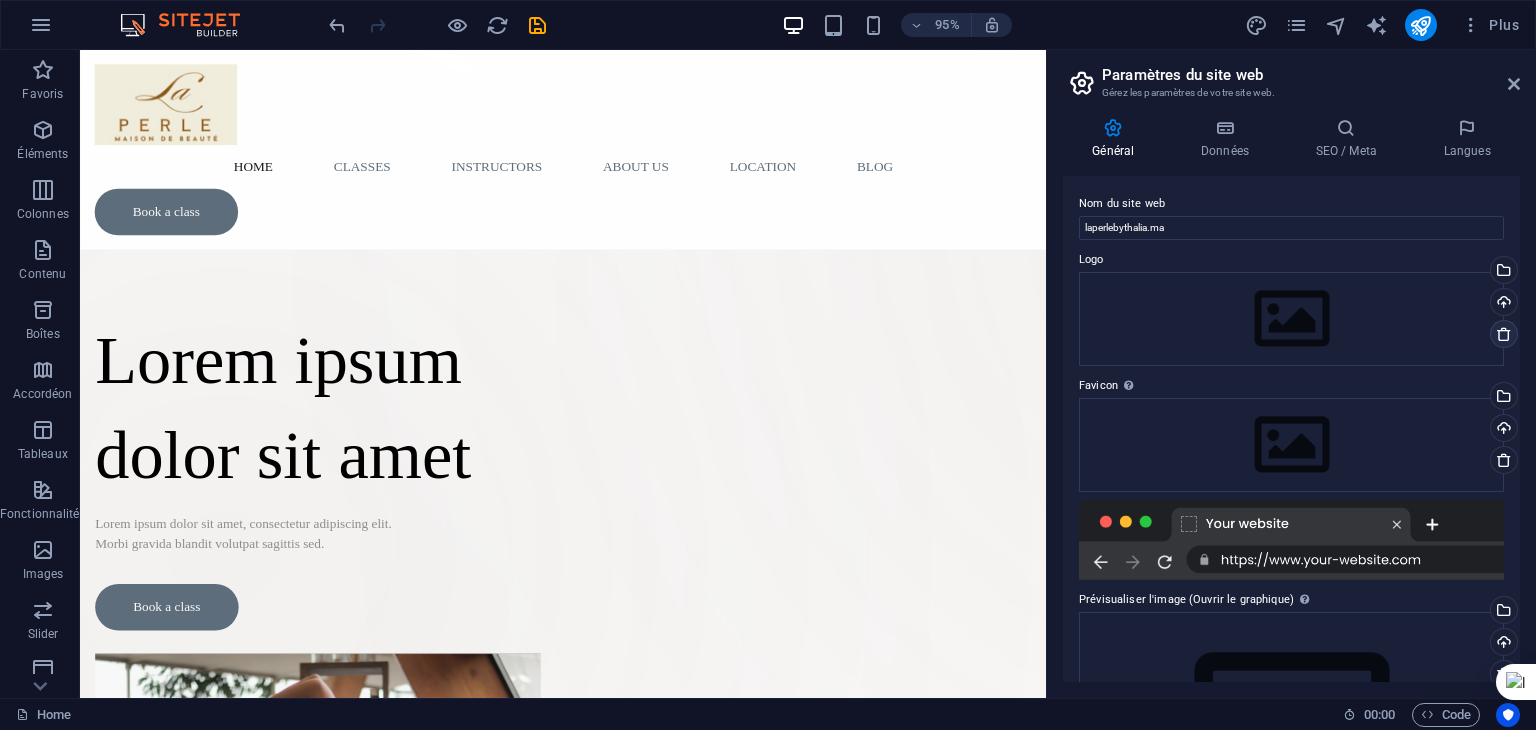 click at bounding box center [1504, 334] 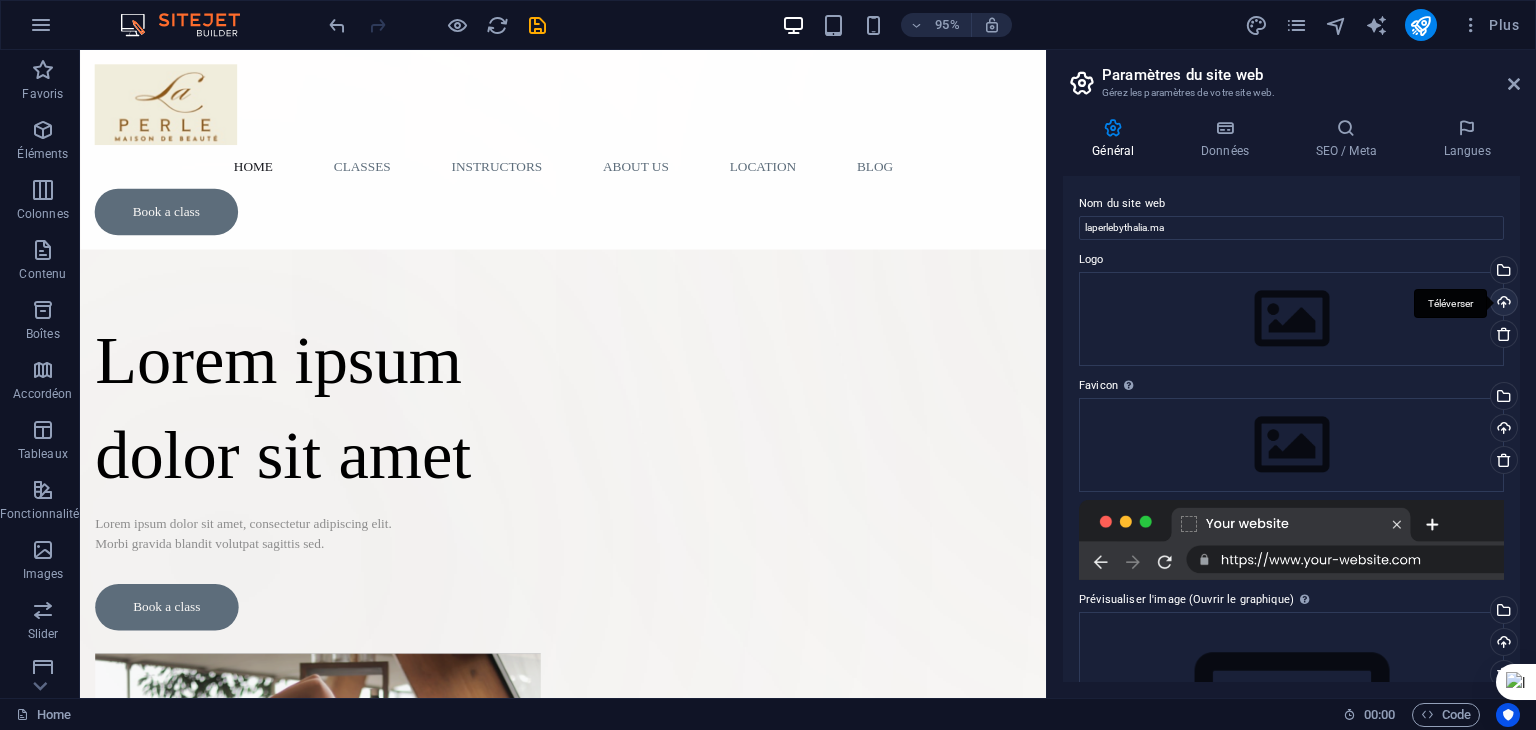 click on "Téléverser" at bounding box center [1502, 304] 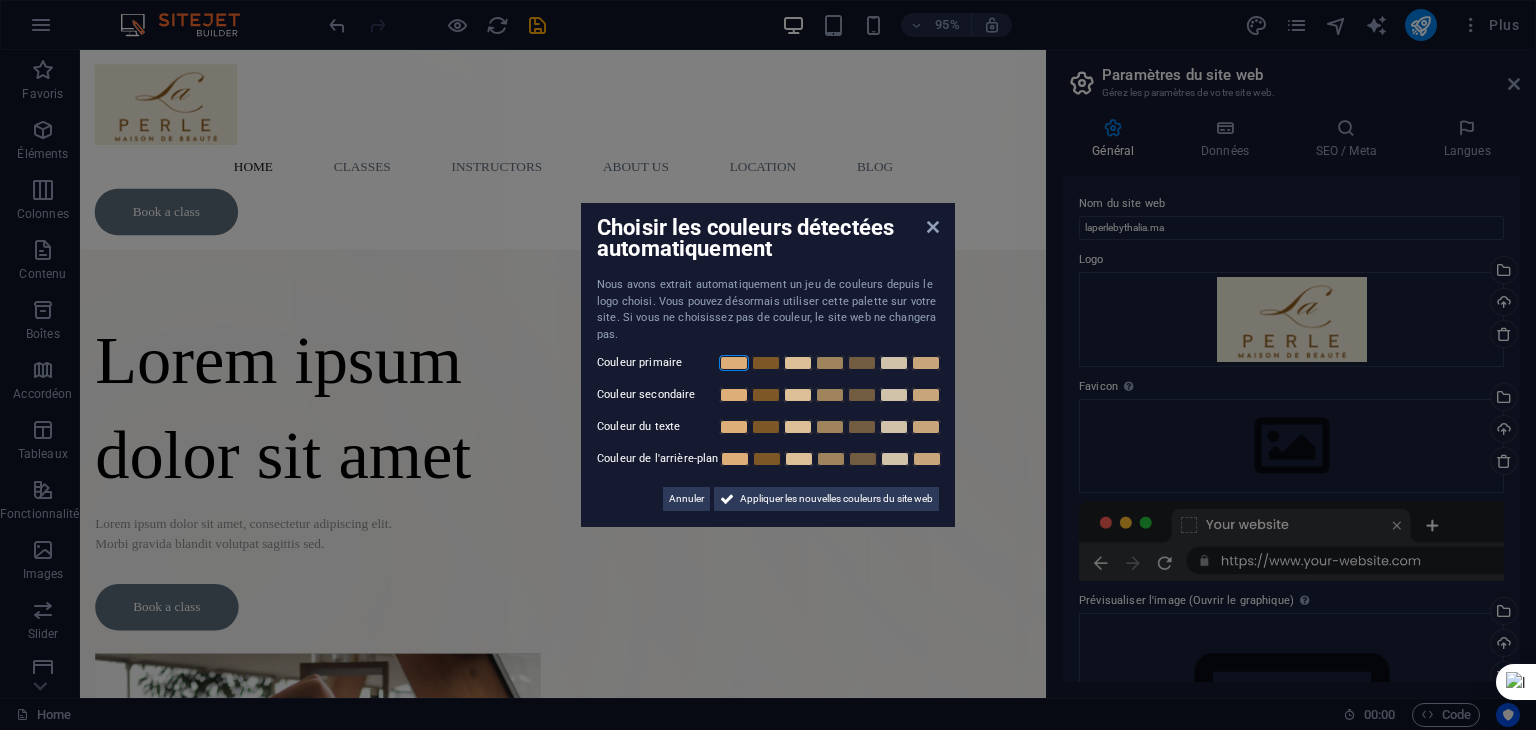 click at bounding box center (734, 363) 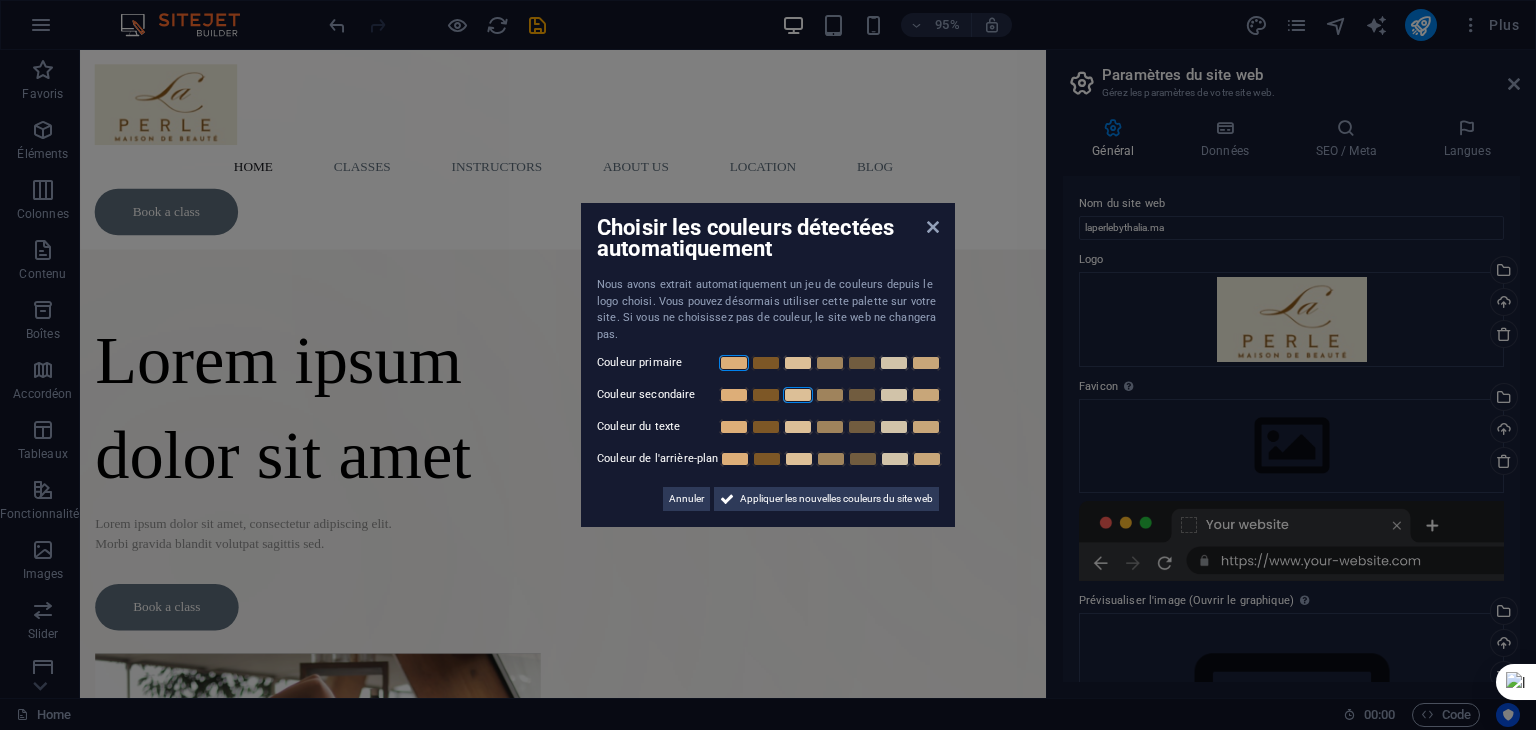 click at bounding box center [798, 395] 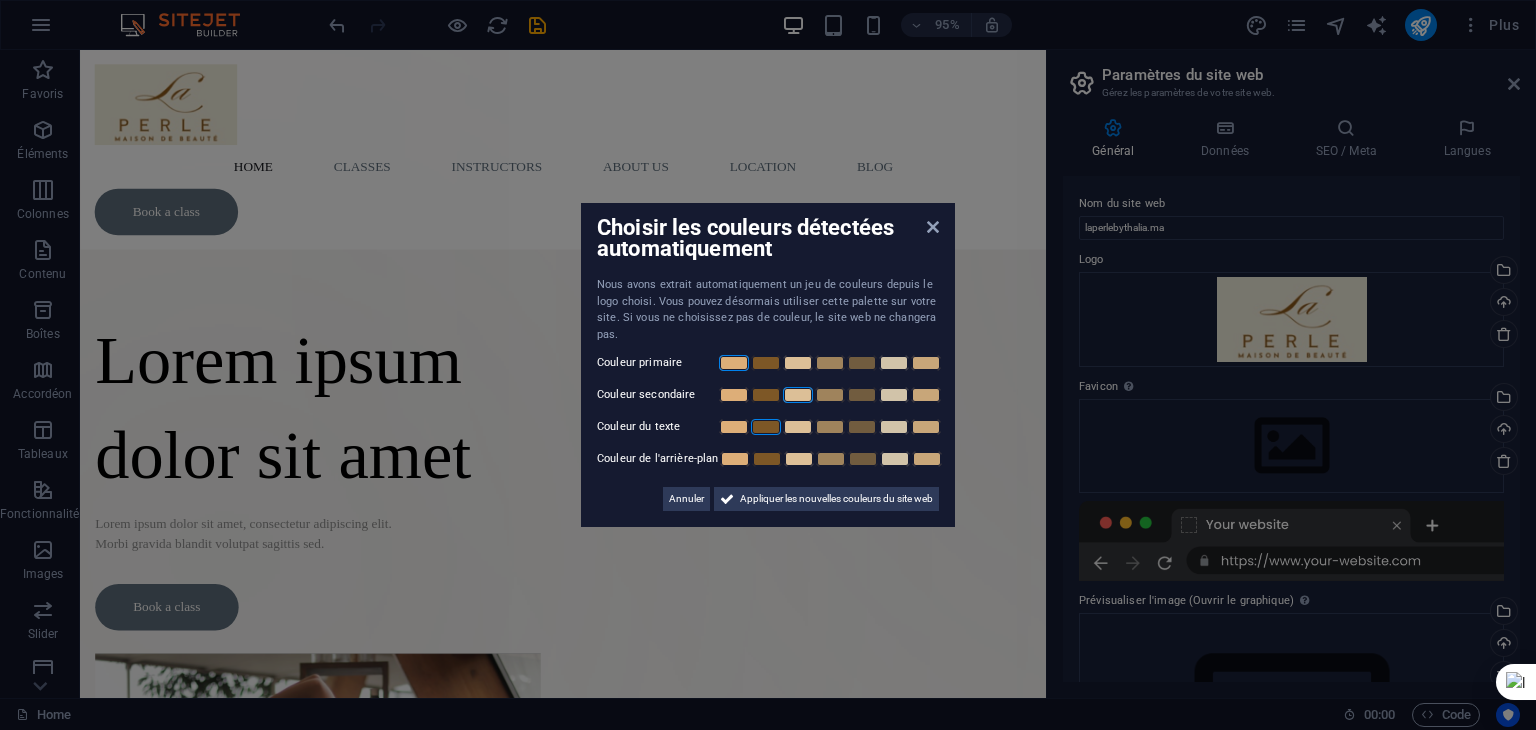 click at bounding box center (766, 427) 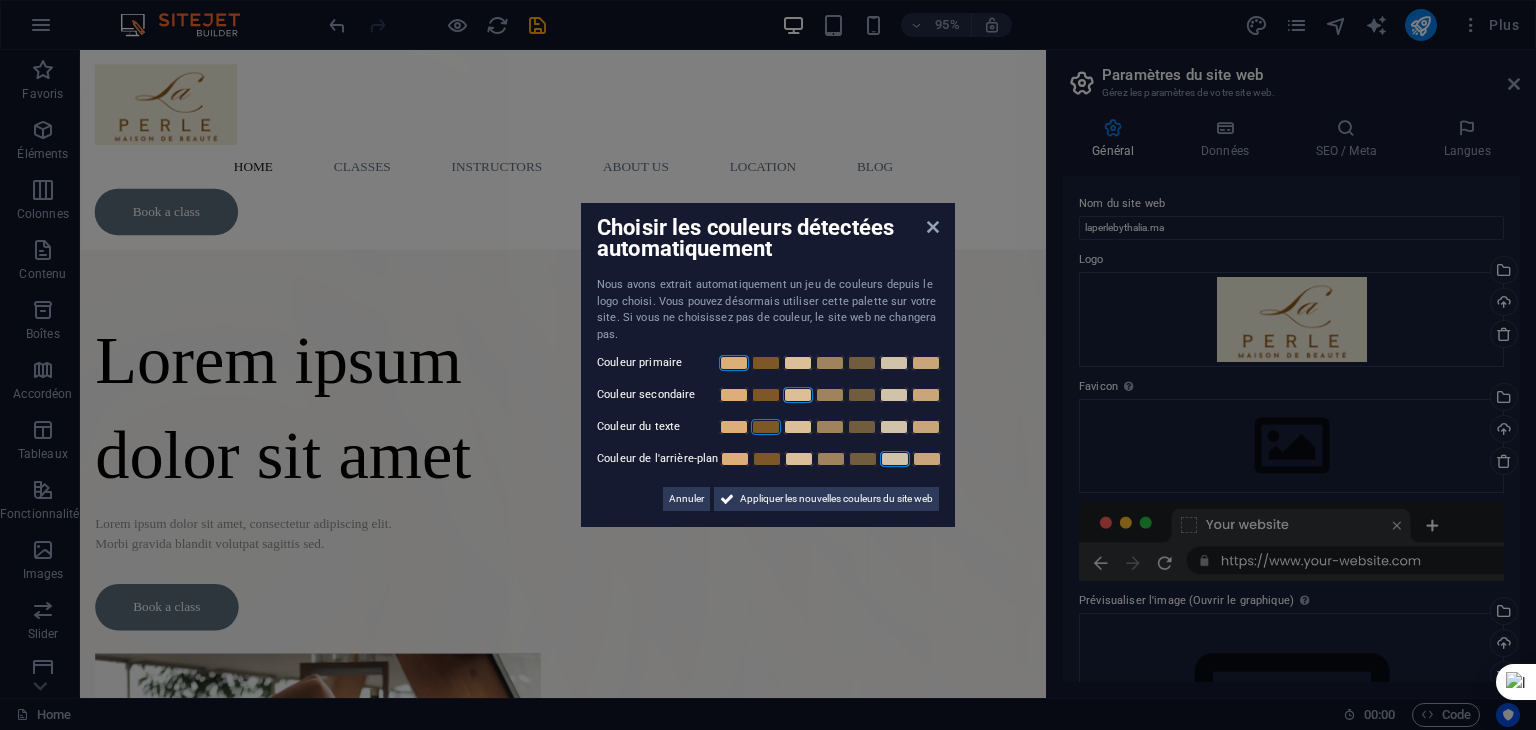 click at bounding box center [895, 459] 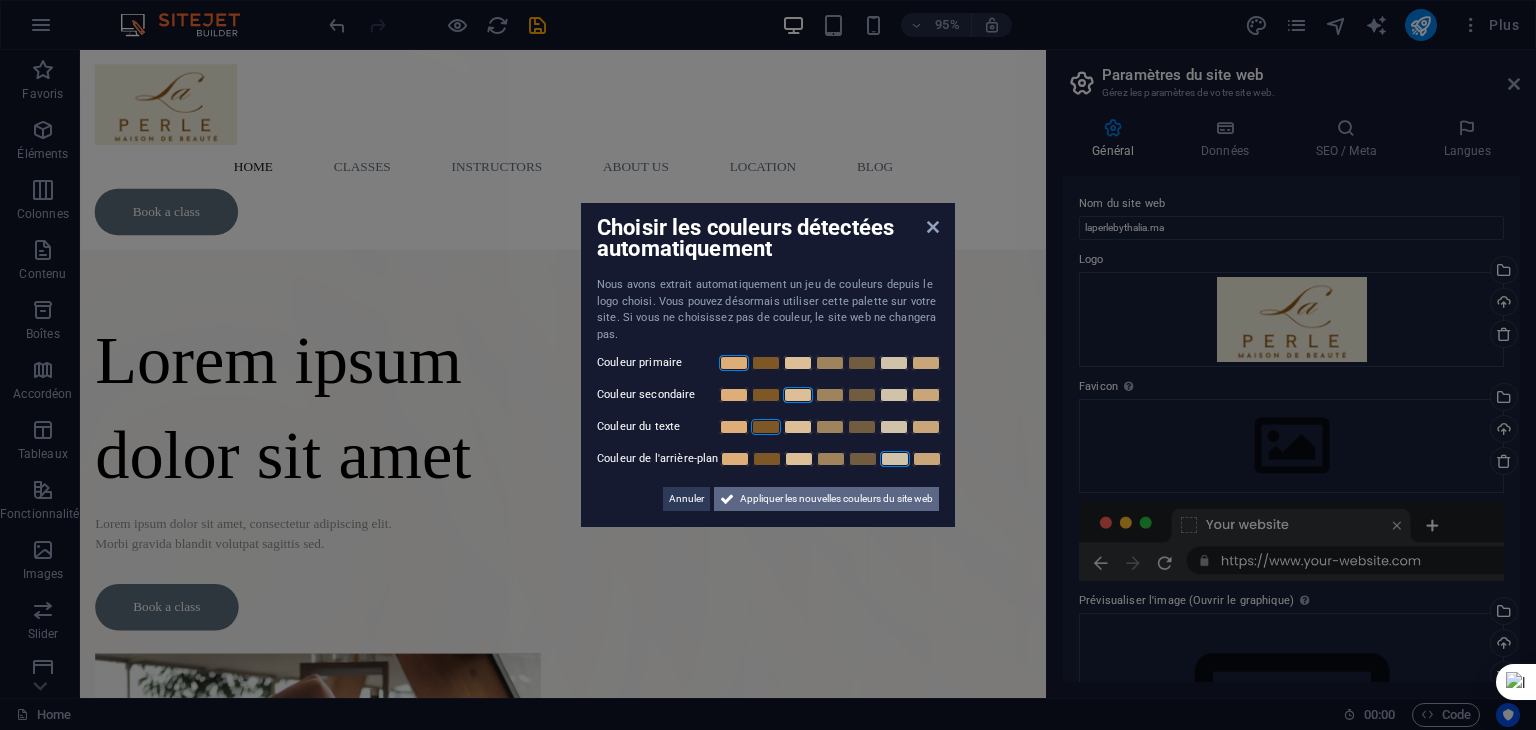 click on "Appliquer les nouvelles couleurs du site web" at bounding box center (836, 499) 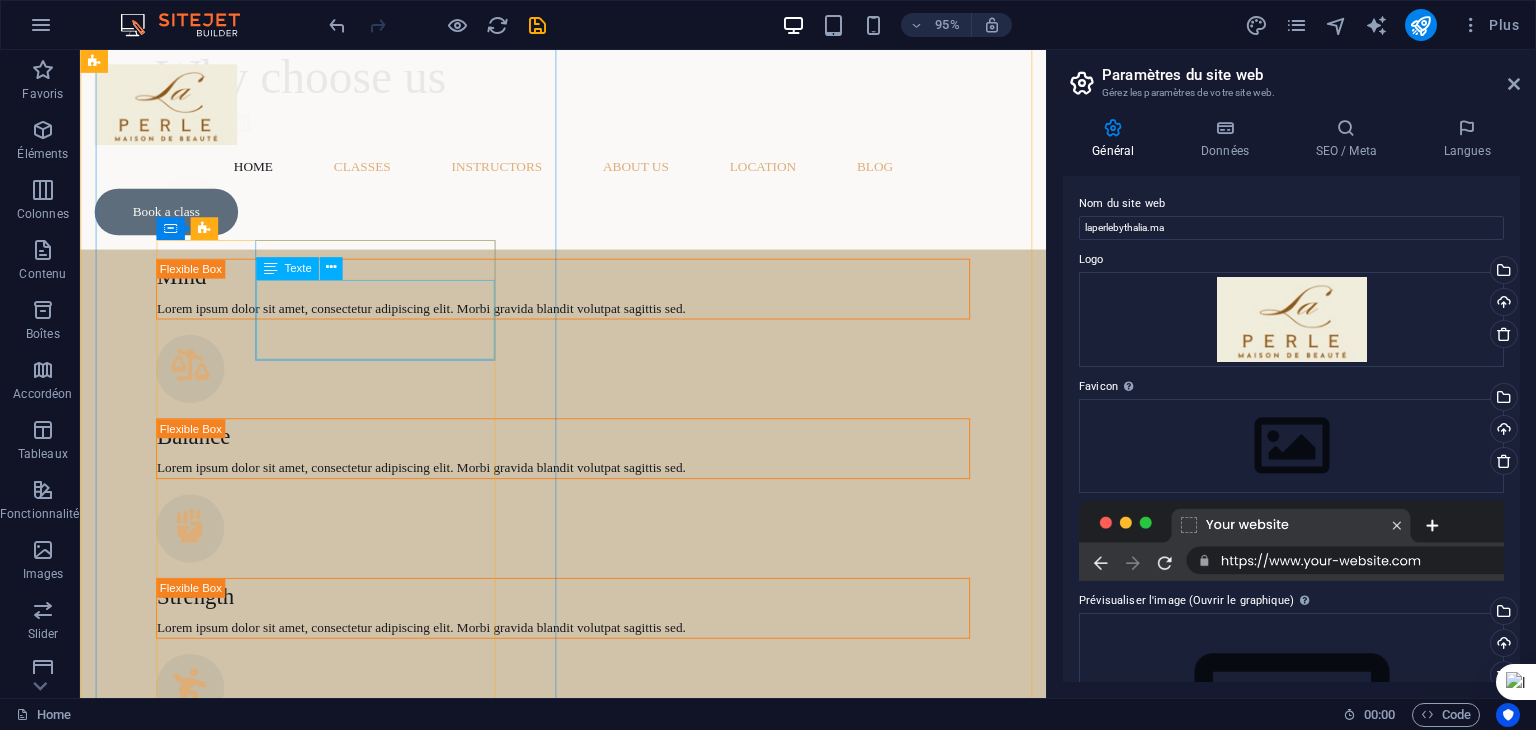 scroll, scrollTop: 1266, scrollLeft: 0, axis: vertical 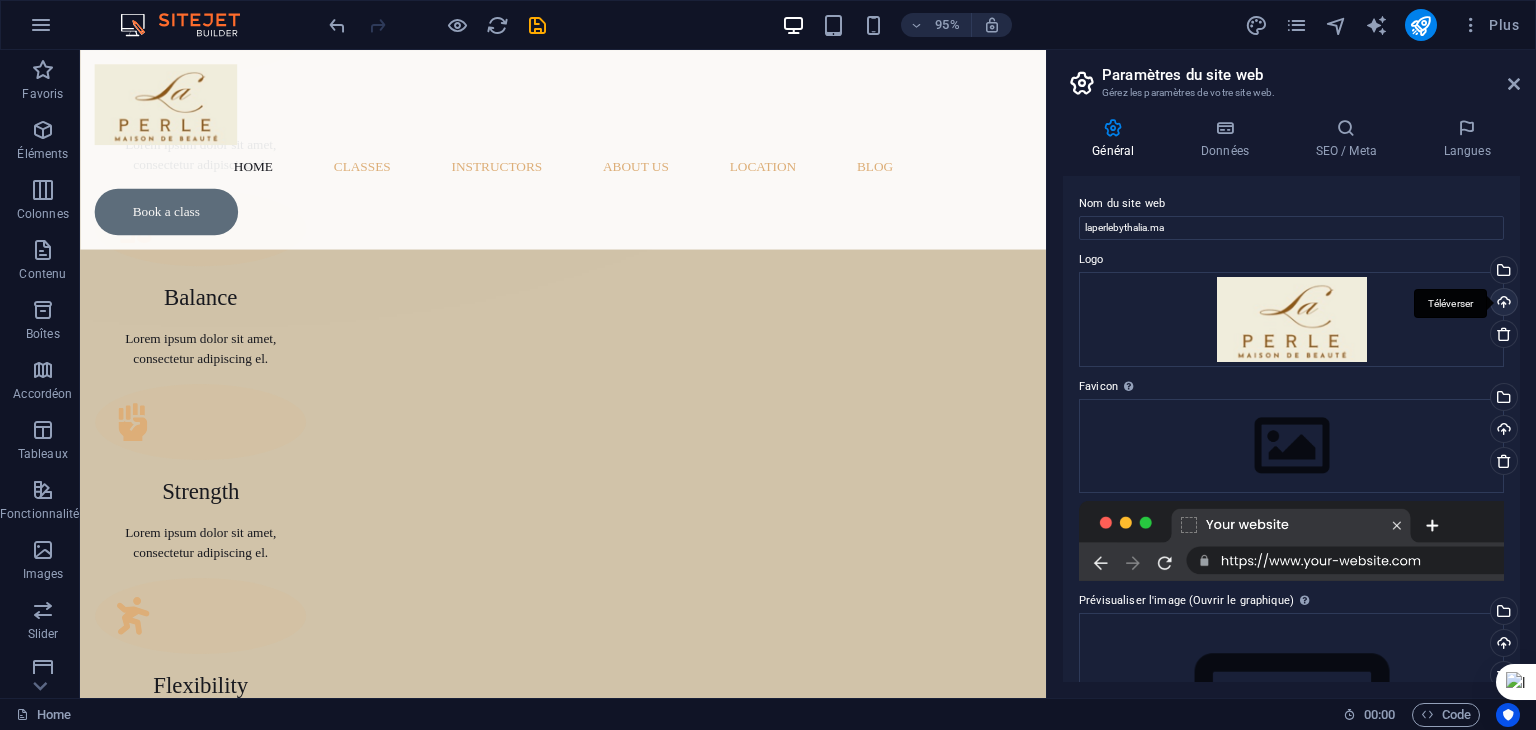 click on "Téléverser" at bounding box center (1502, 304) 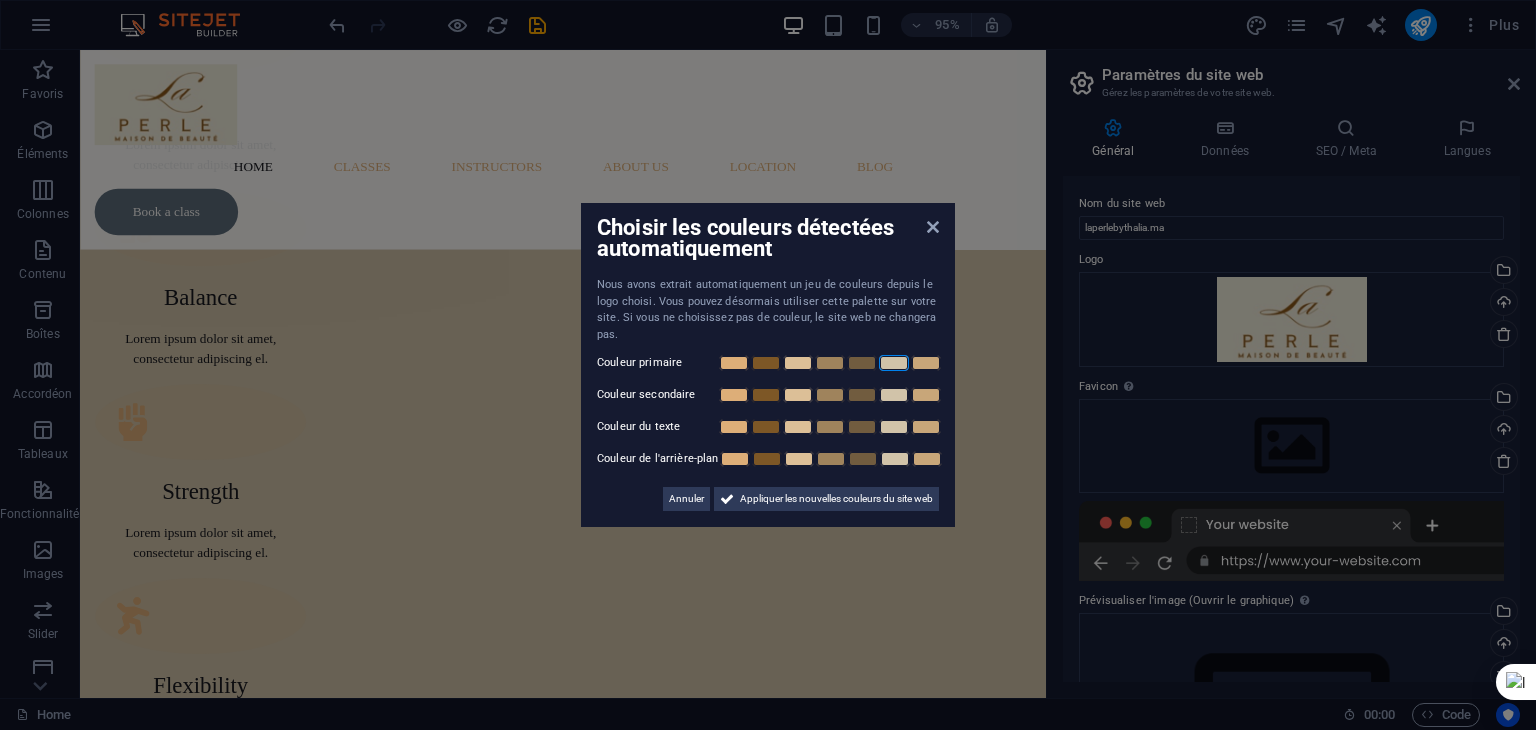 click at bounding box center [894, 363] 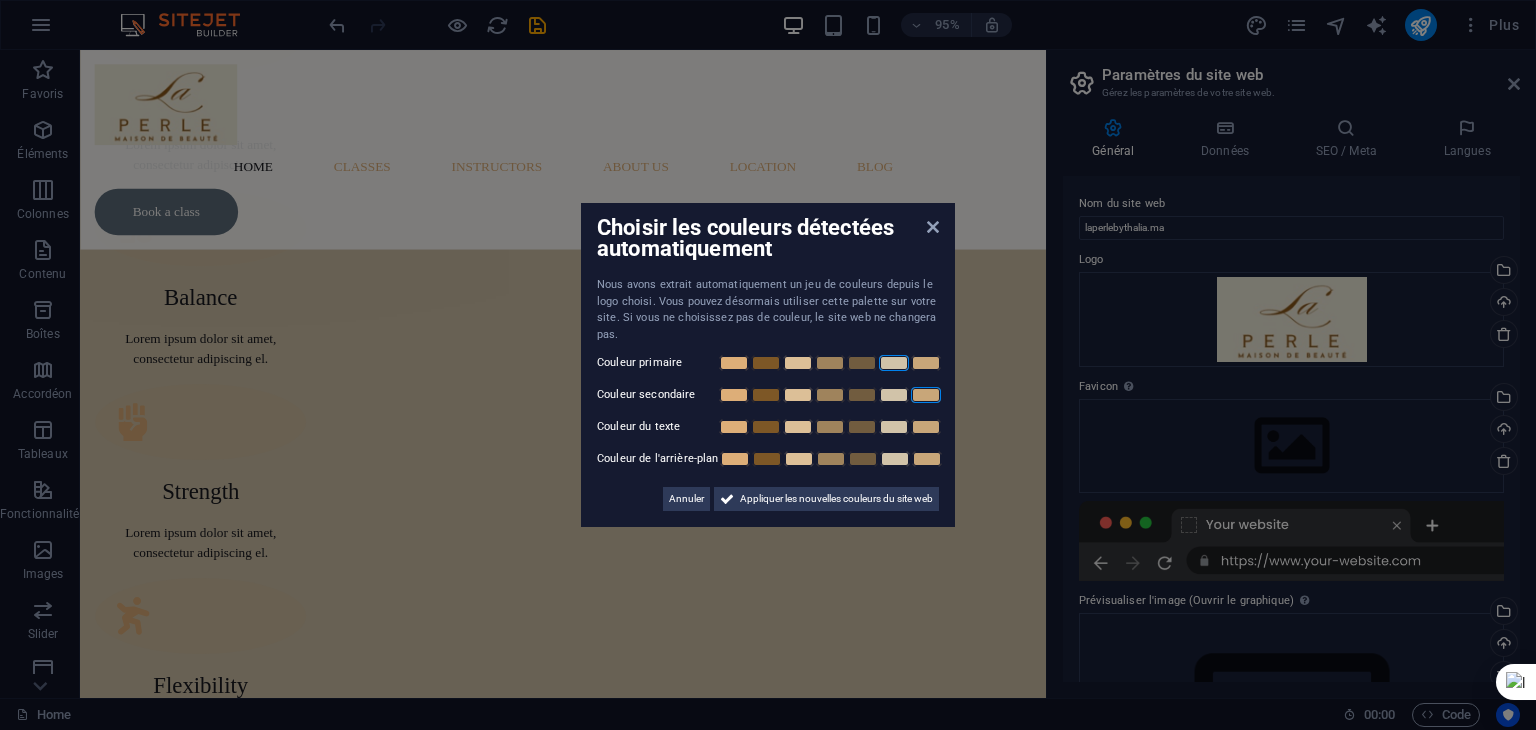 click at bounding box center (926, 395) 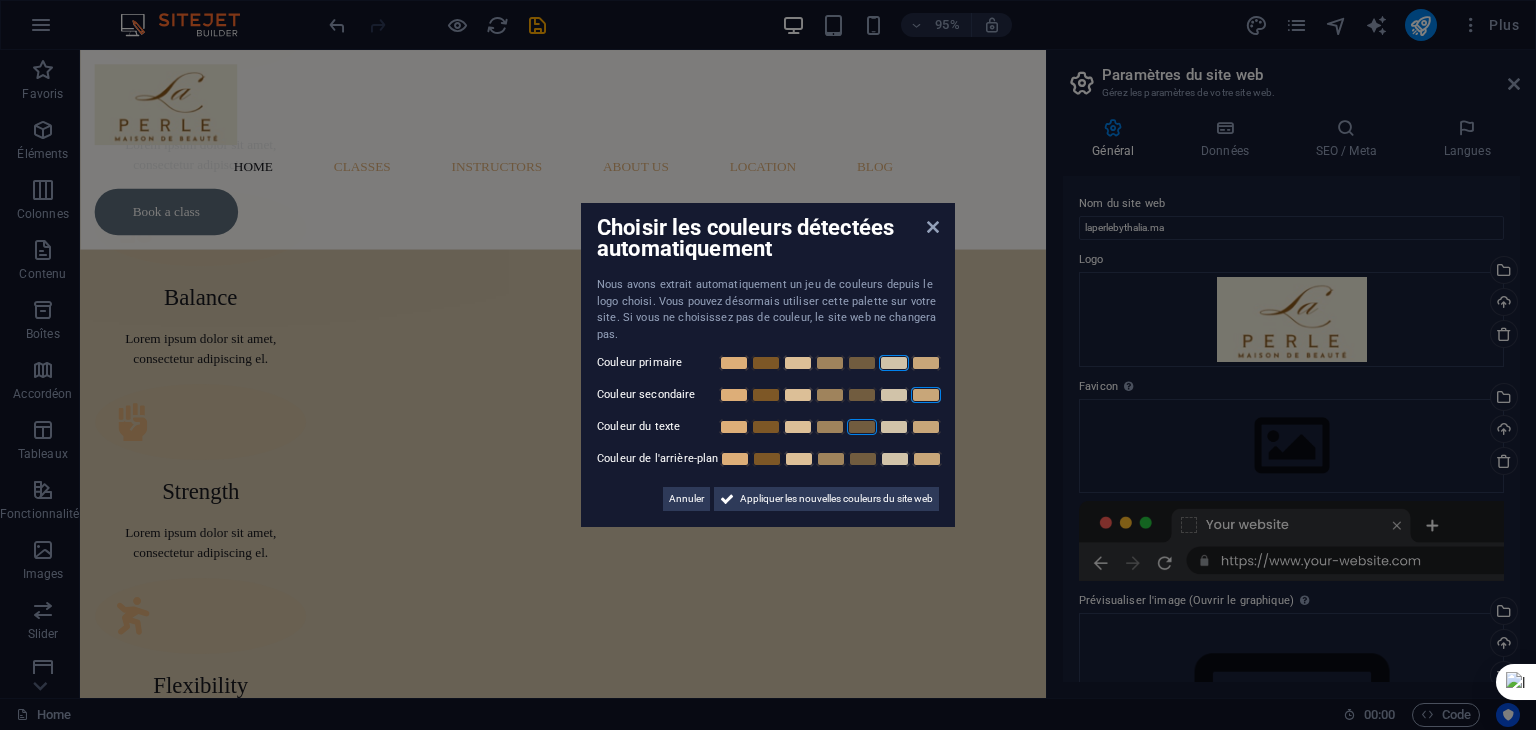 click at bounding box center [862, 427] 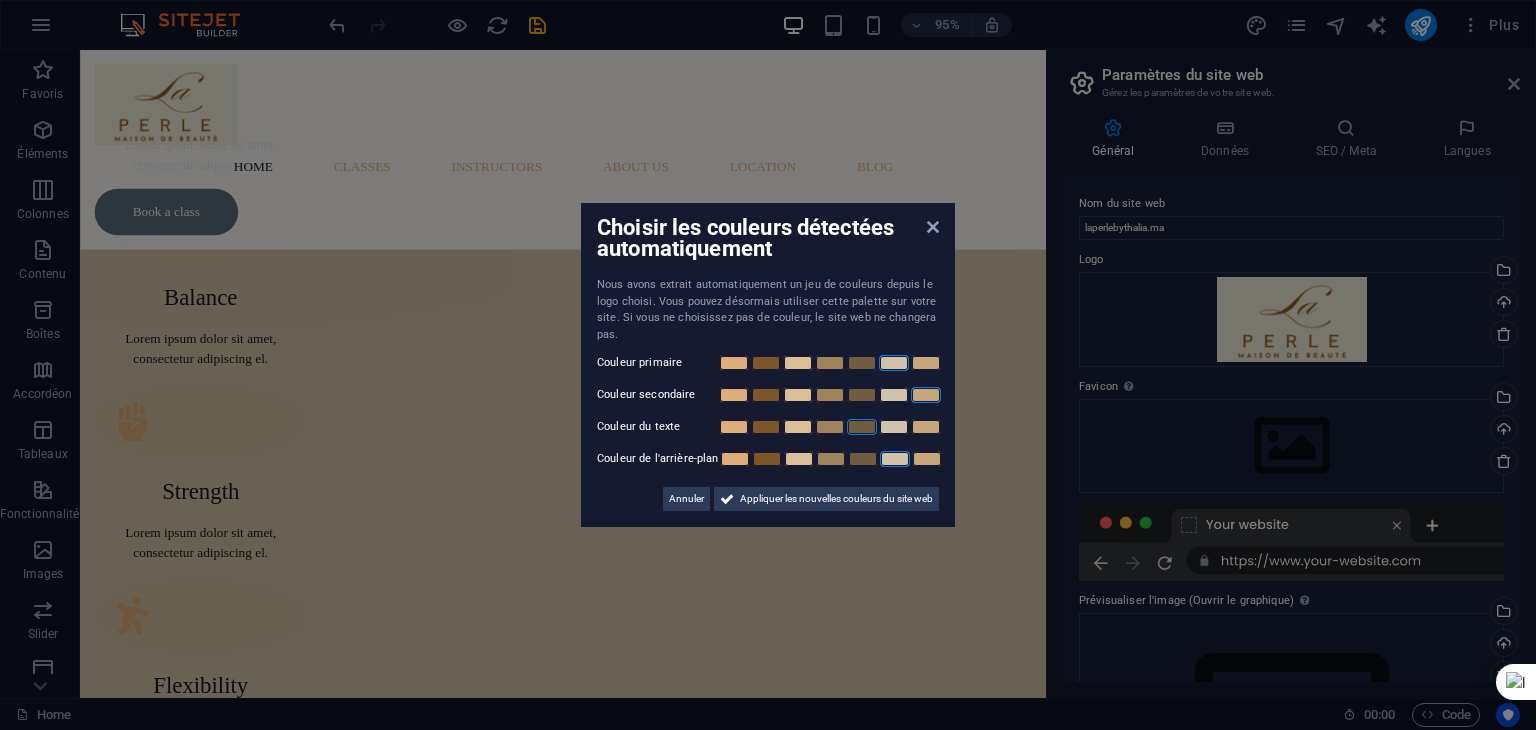 click at bounding box center (895, 459) 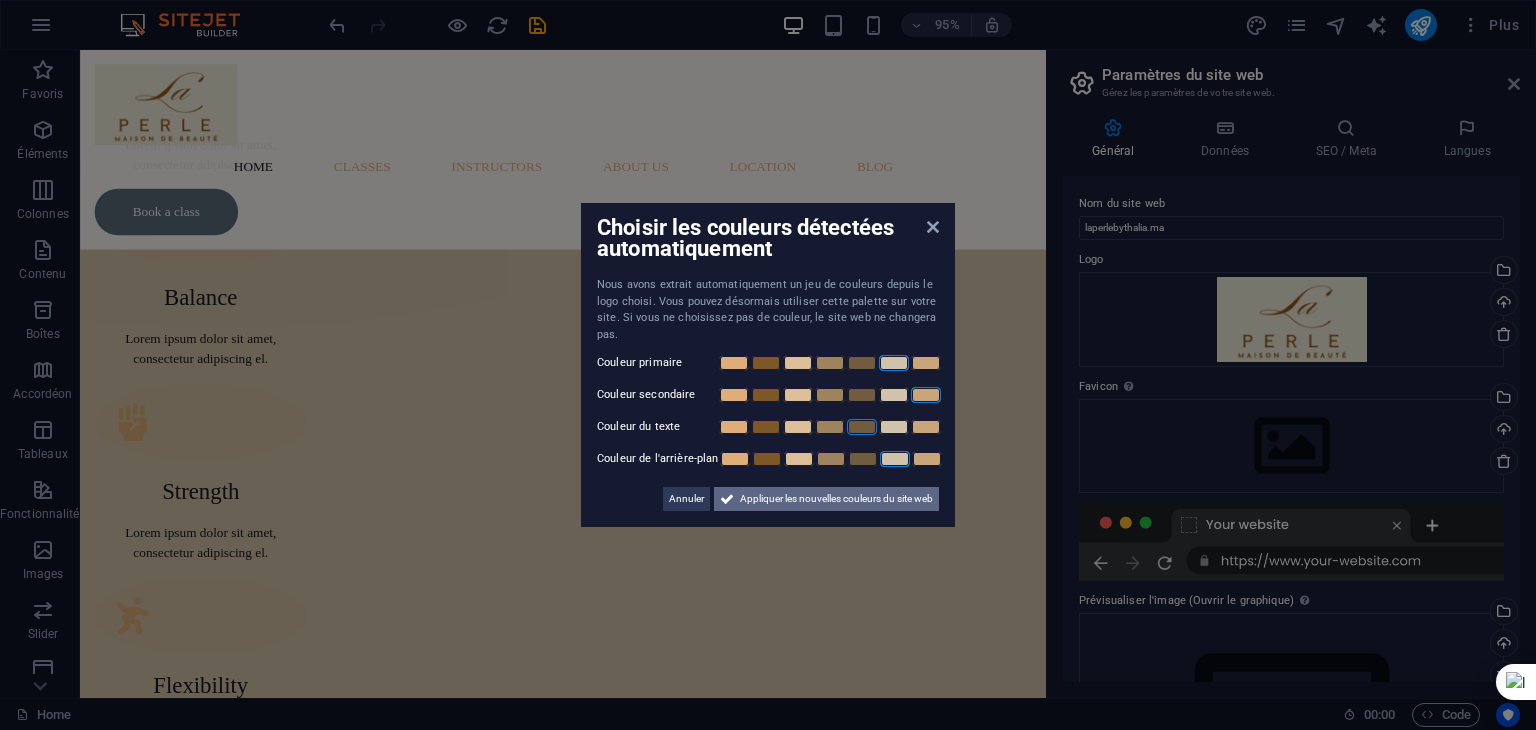 click on "Appliquer les nouvelles couleurs du site web" at bounding box center (836, 499) 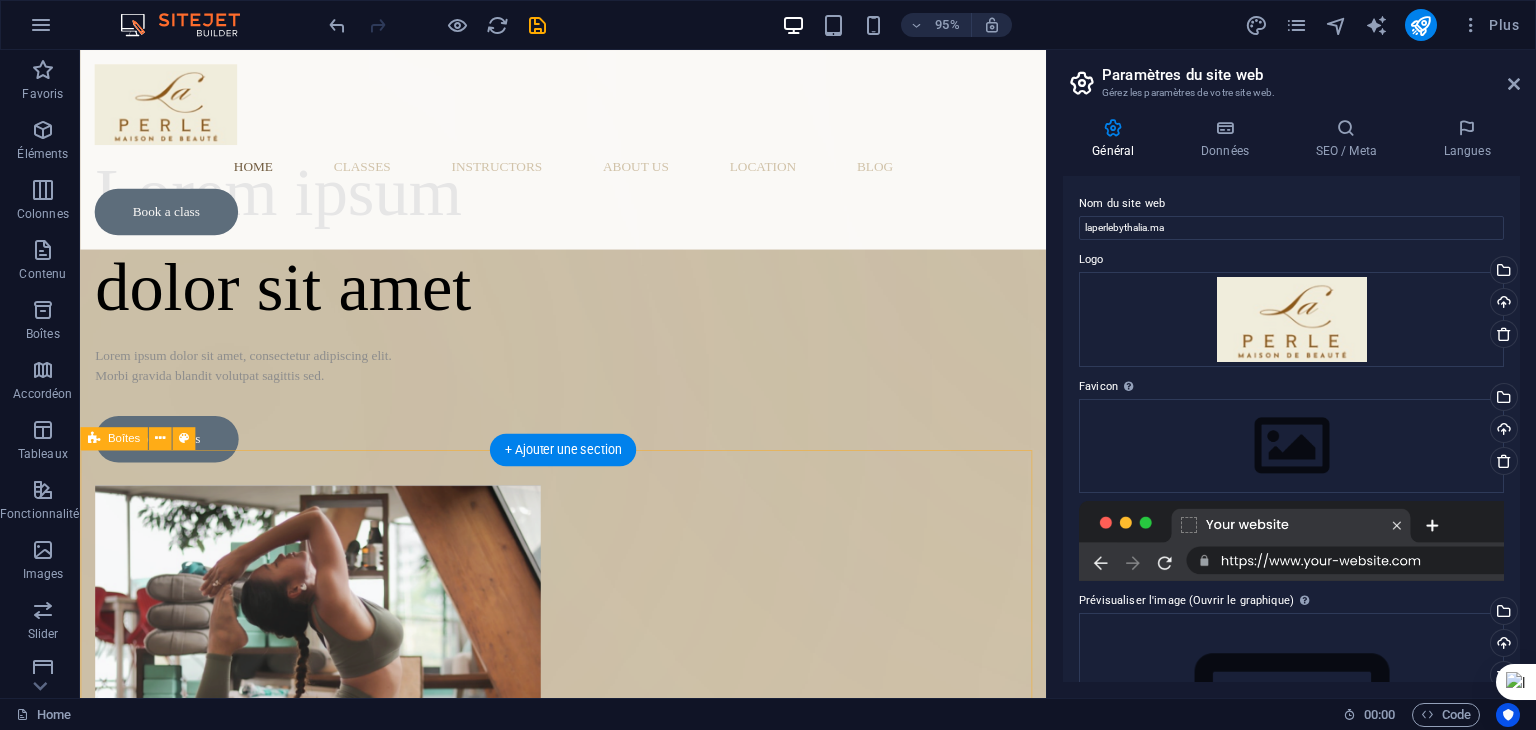 scroll, scrollTop: 0, scrollLeft: 0, axis: both 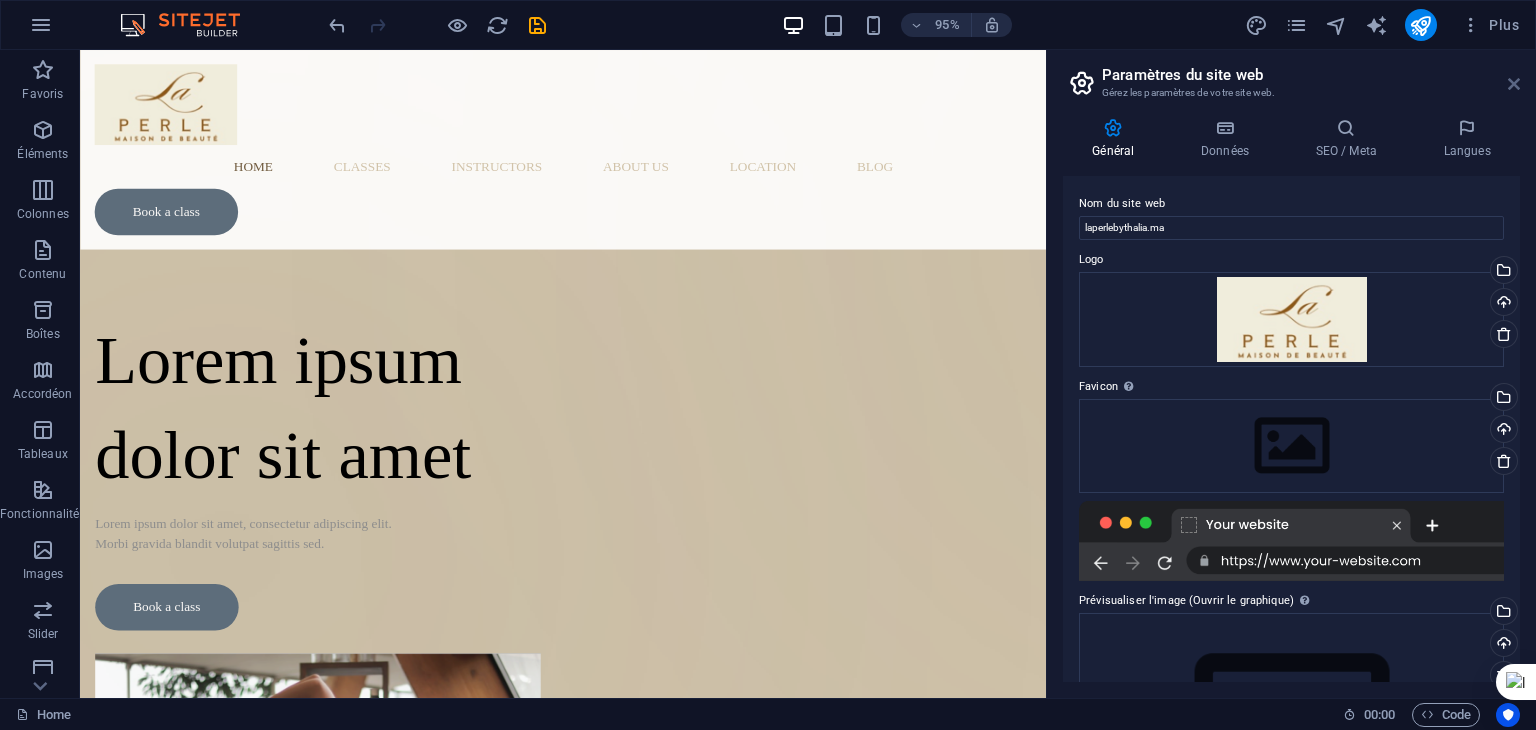click at bounding box center (1514, 84) 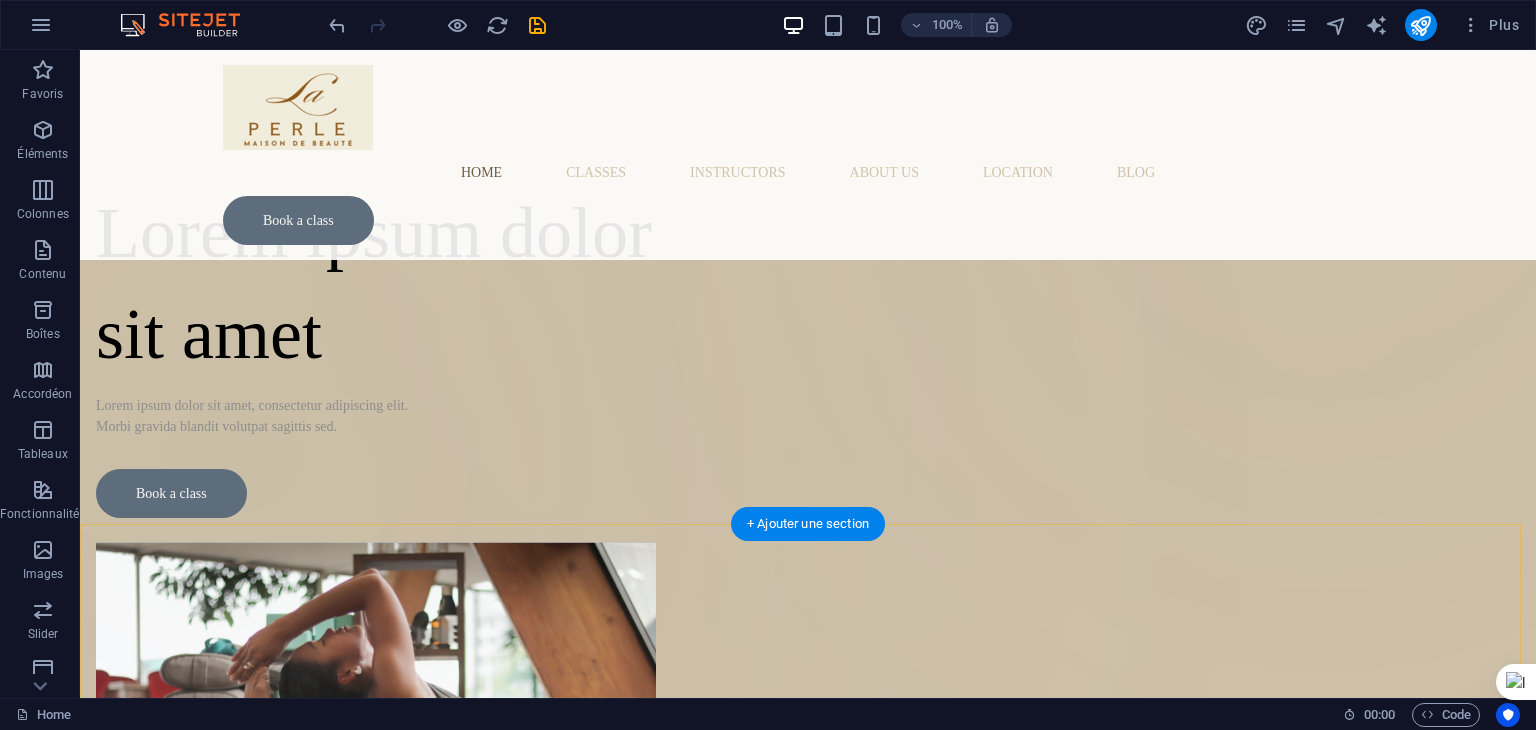 scroll, scrollTop: 0, scrollLeft: 0, axis: both 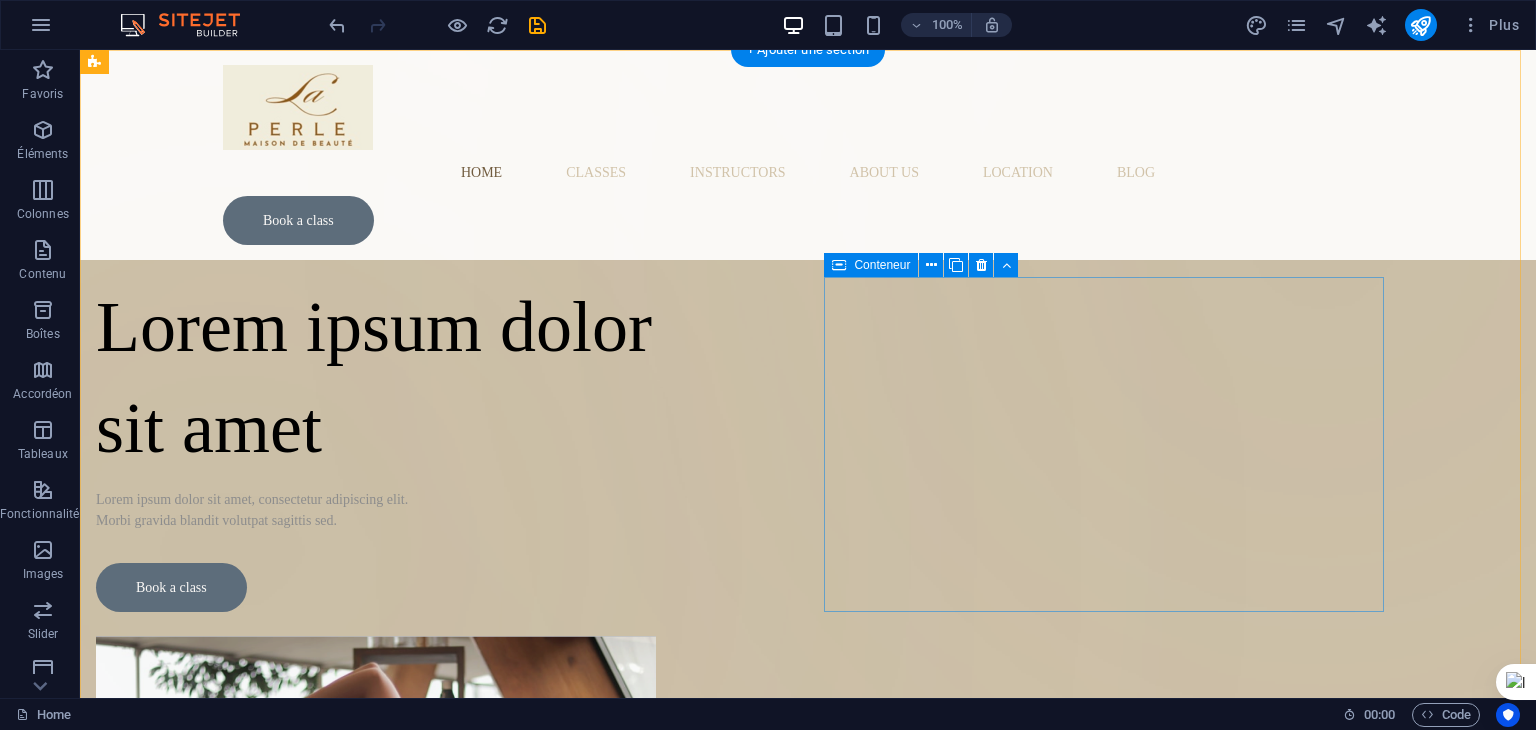 click at bounding box center (376, 846) 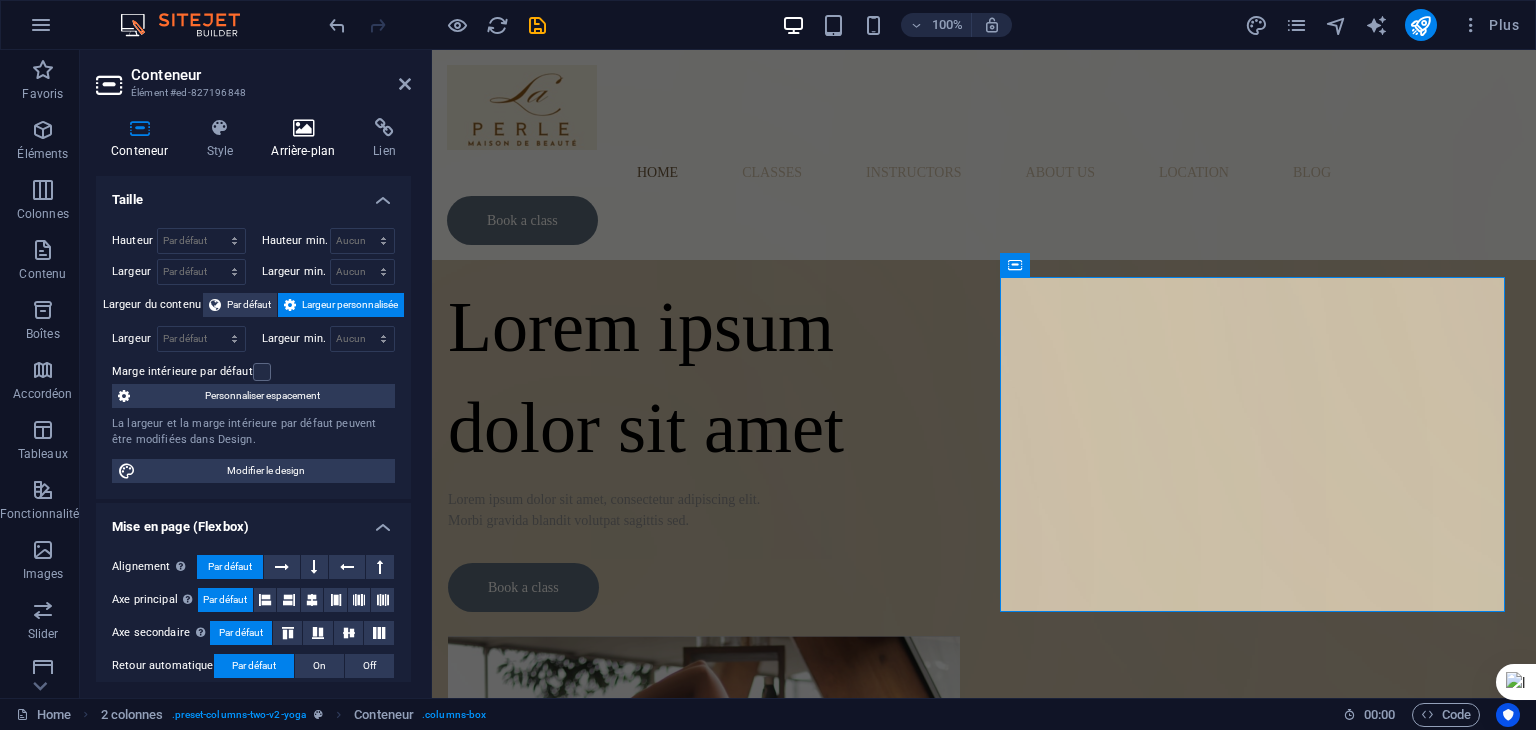 click on "Arrière-plan" at bounding box center [307, 139] 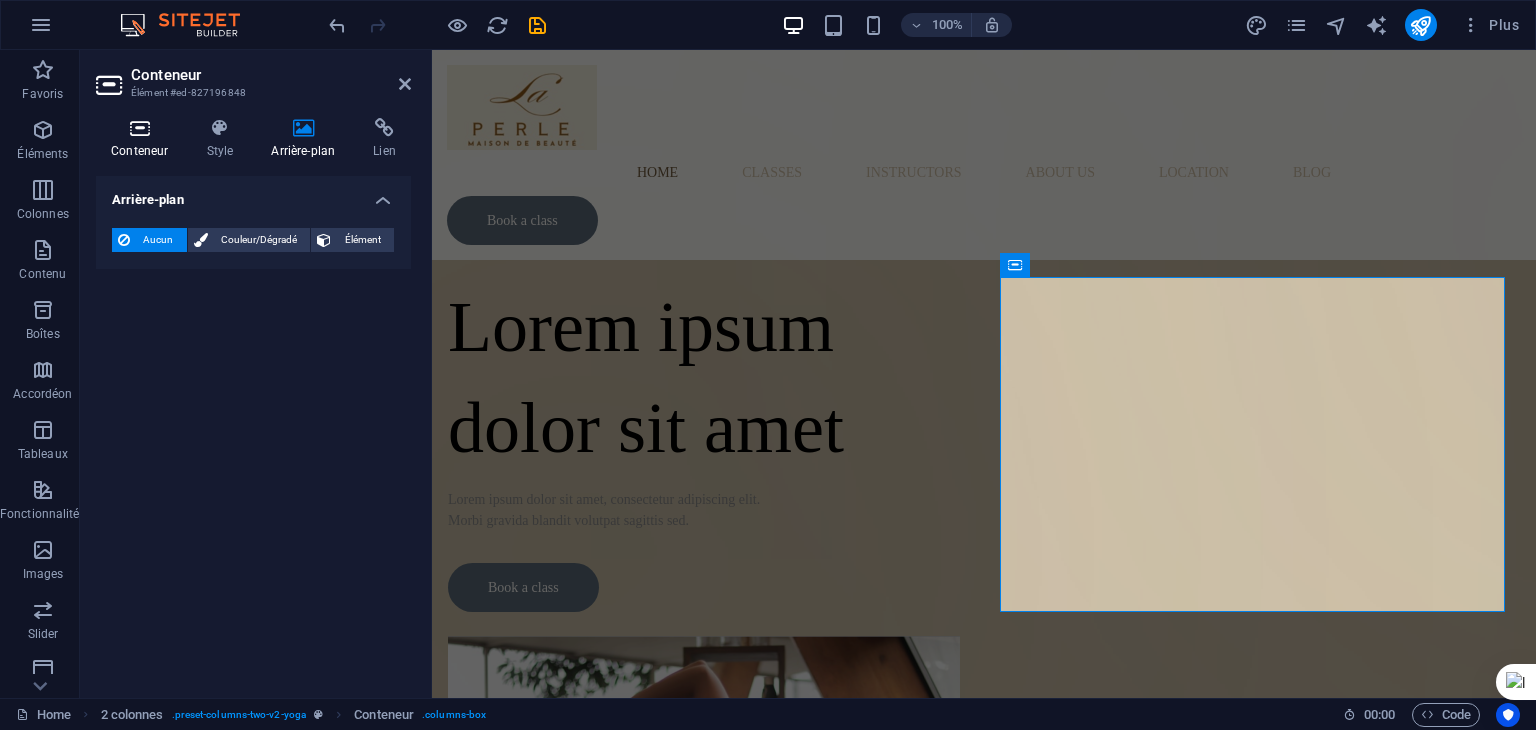 click on "Conteneur" at bounding box center (143, 139) 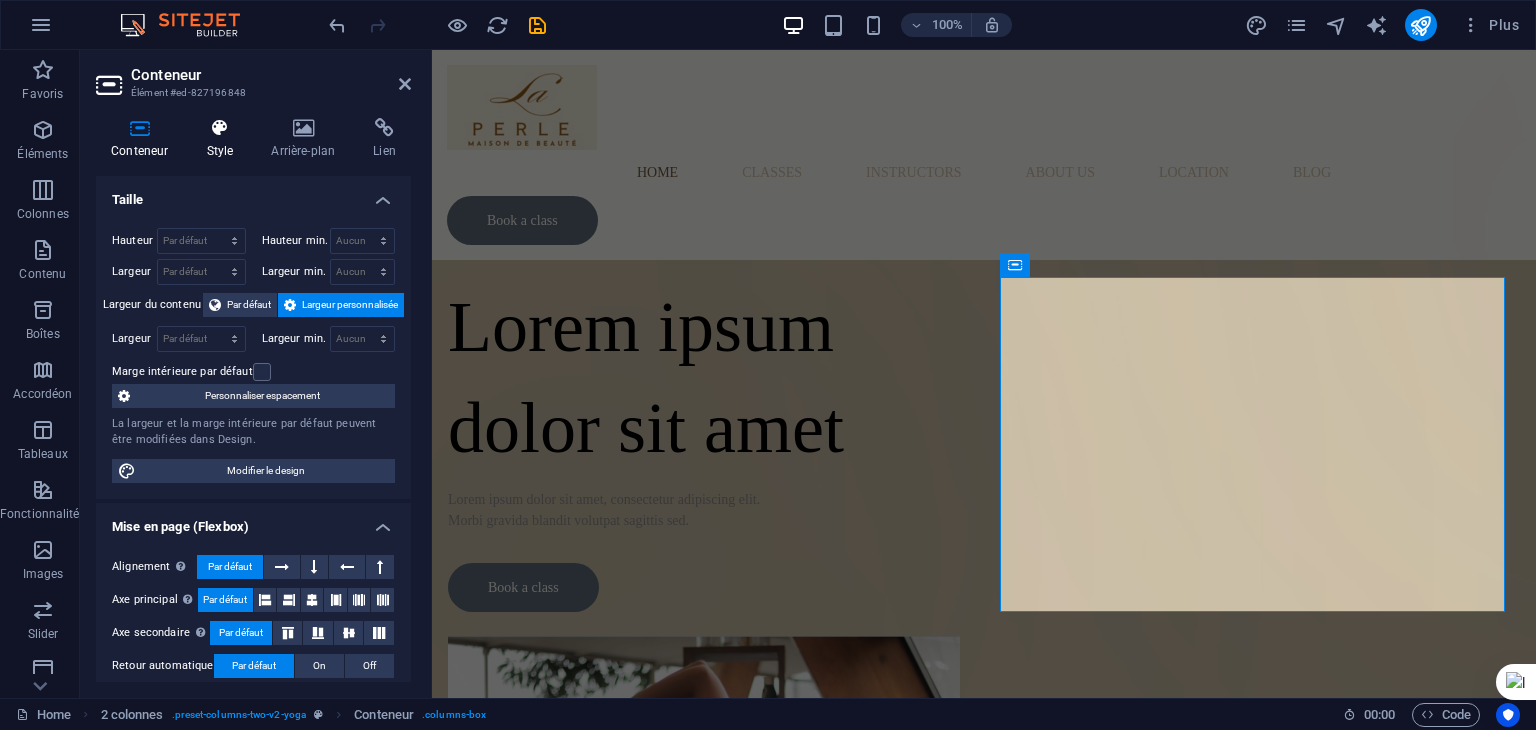 click at bounding box center [219, 128] 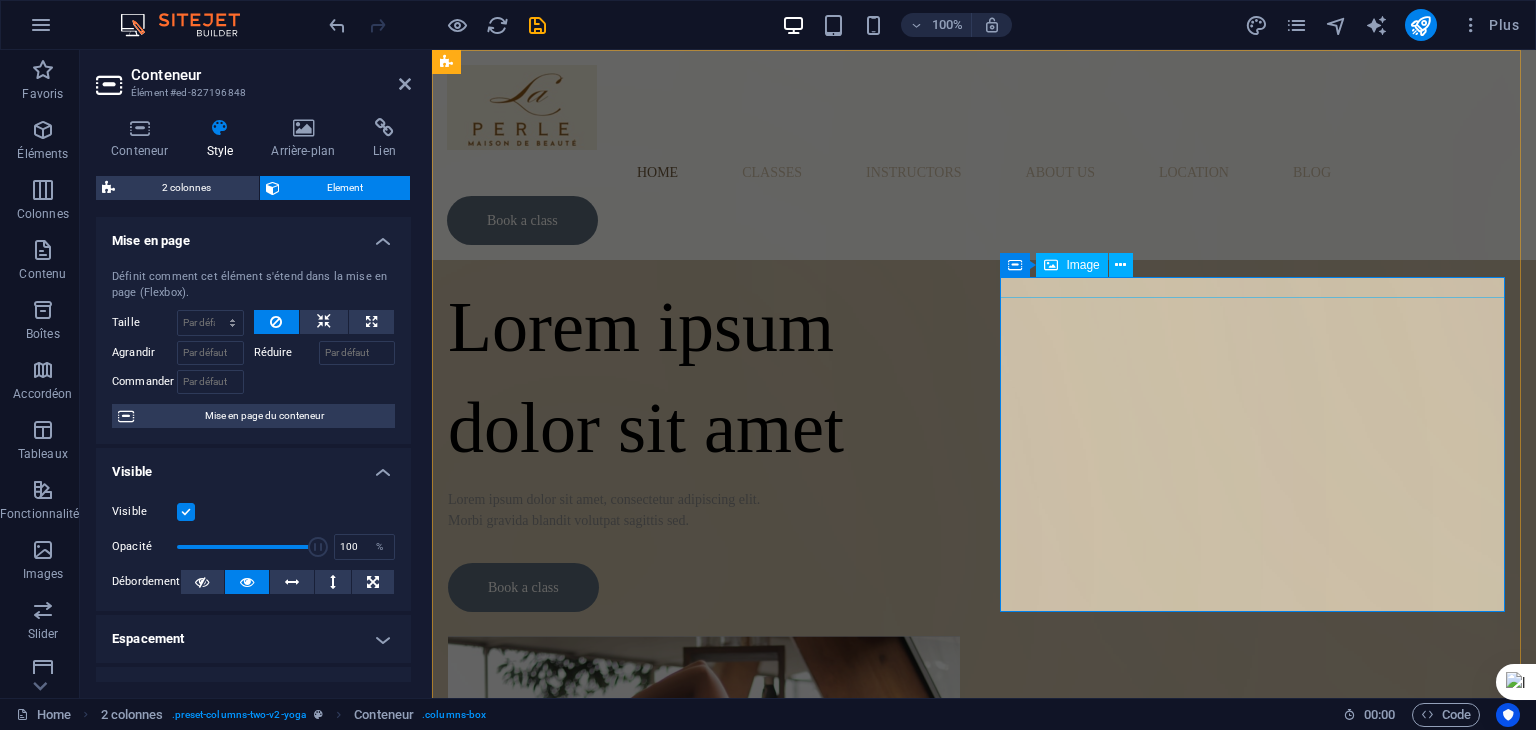 click on "Image" at bounding box center [1082, 265] 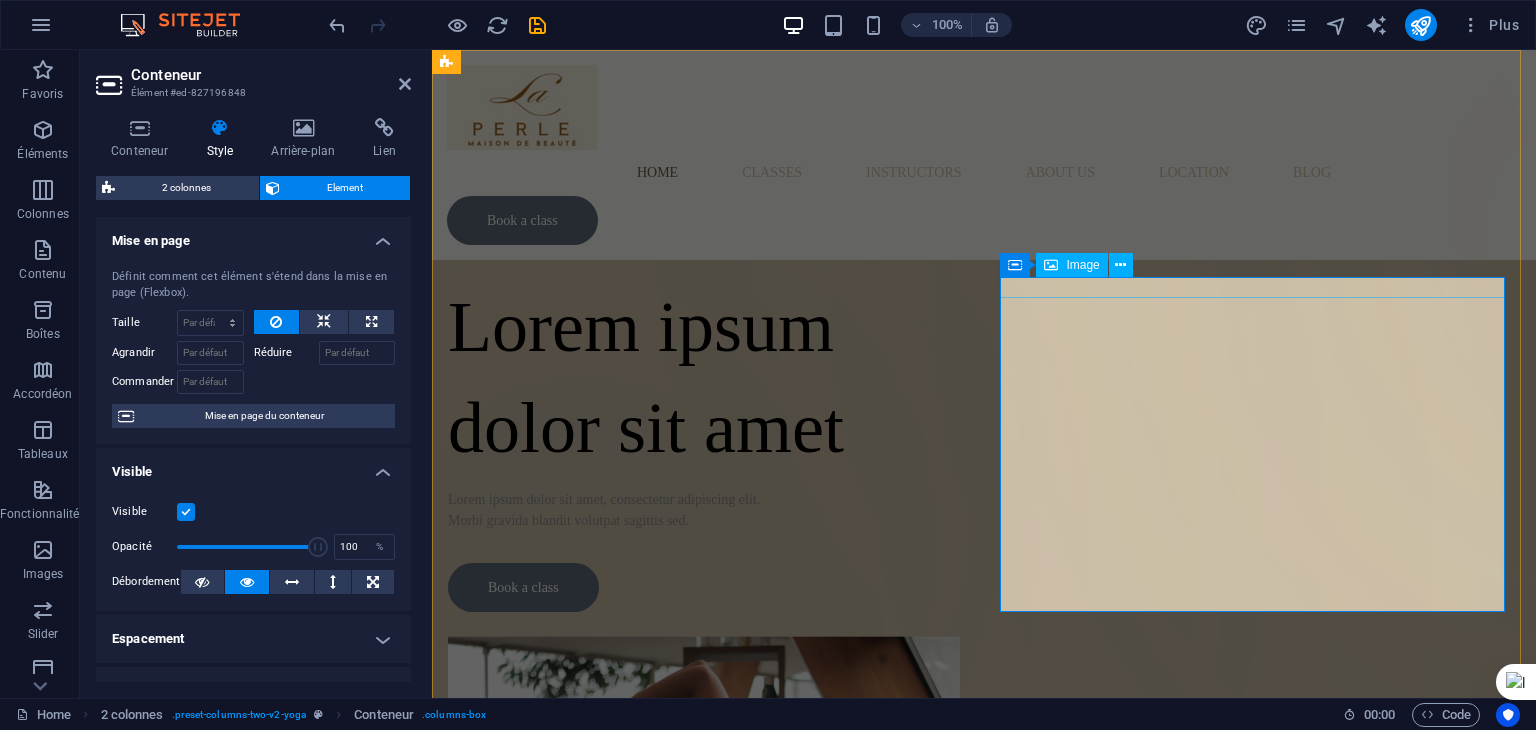select on "%" 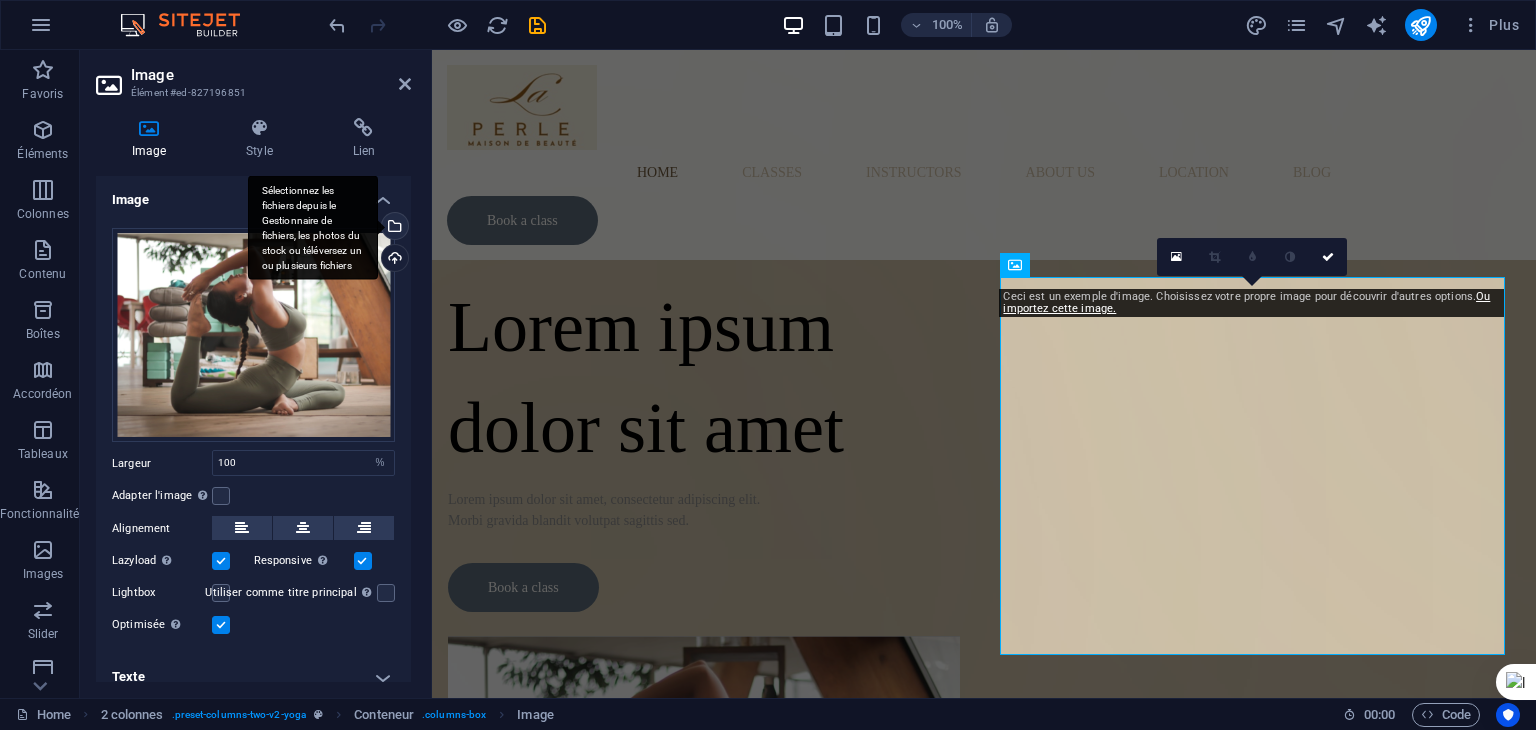 click on "Sélectionnez les fichiers depuis le Gestionnaire de fichiers, les photos du stock ou téléversez un ou plusieurs fichiers" at bounding box center (313, 227) 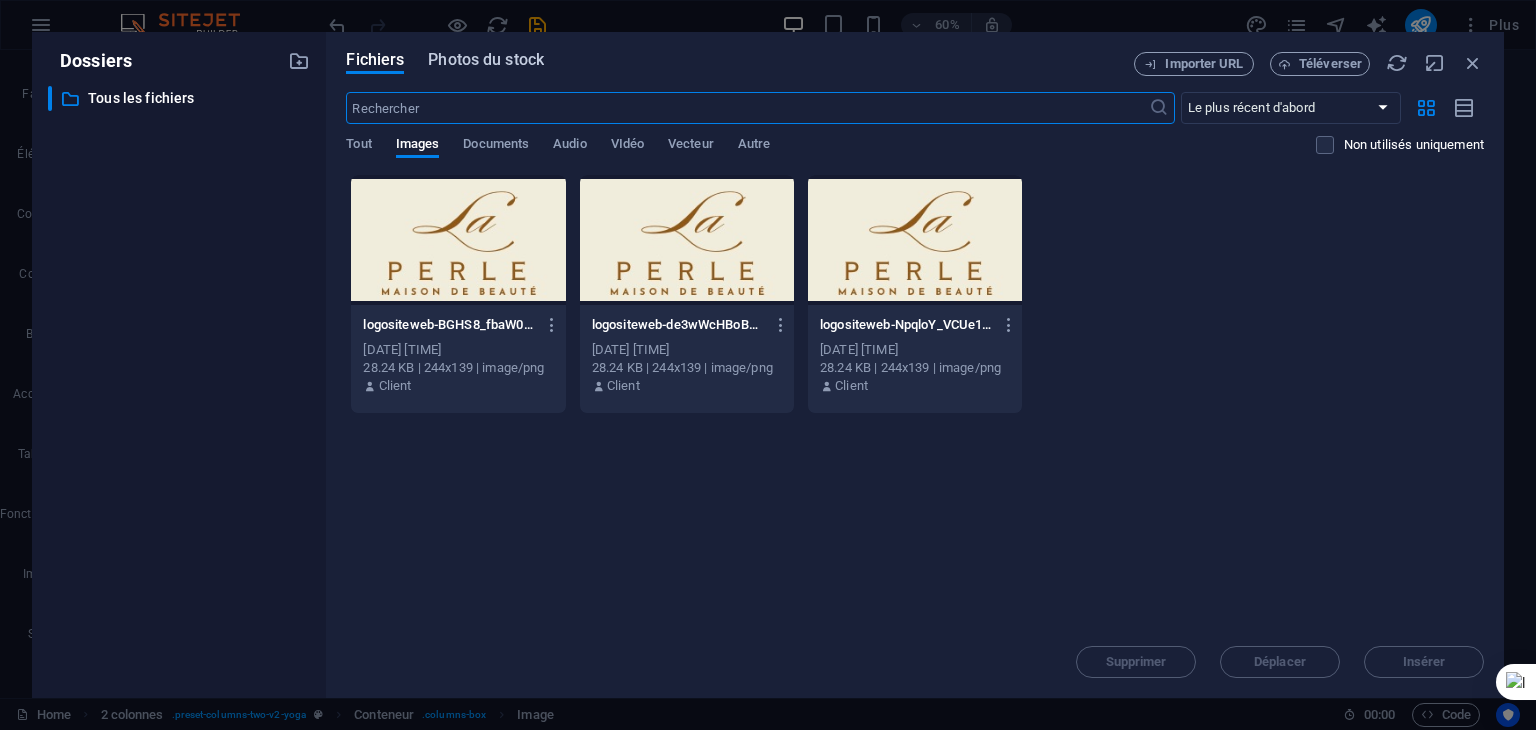 click on "Photos du stock" at bounding box center (486, 60) 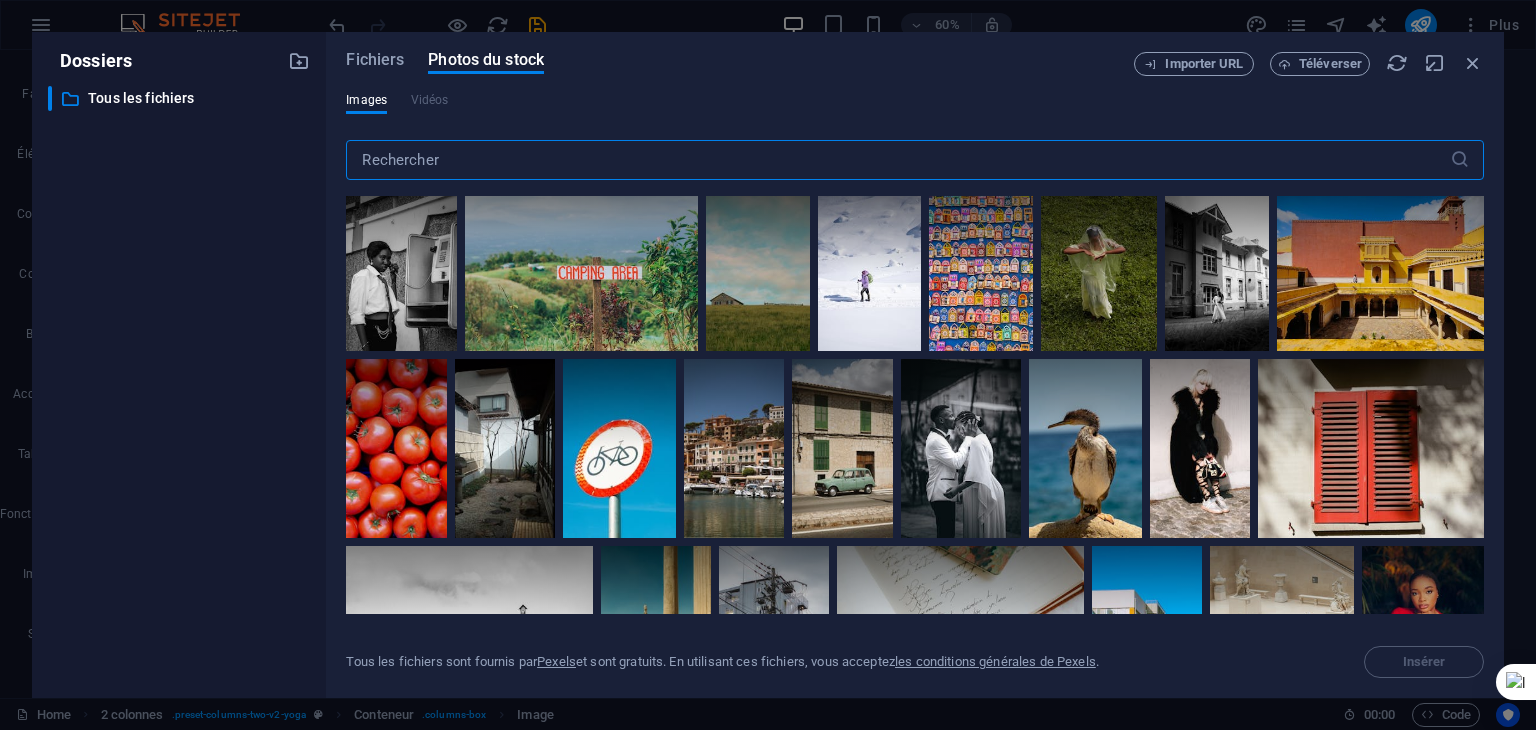 click at bounding box center [897, 160] 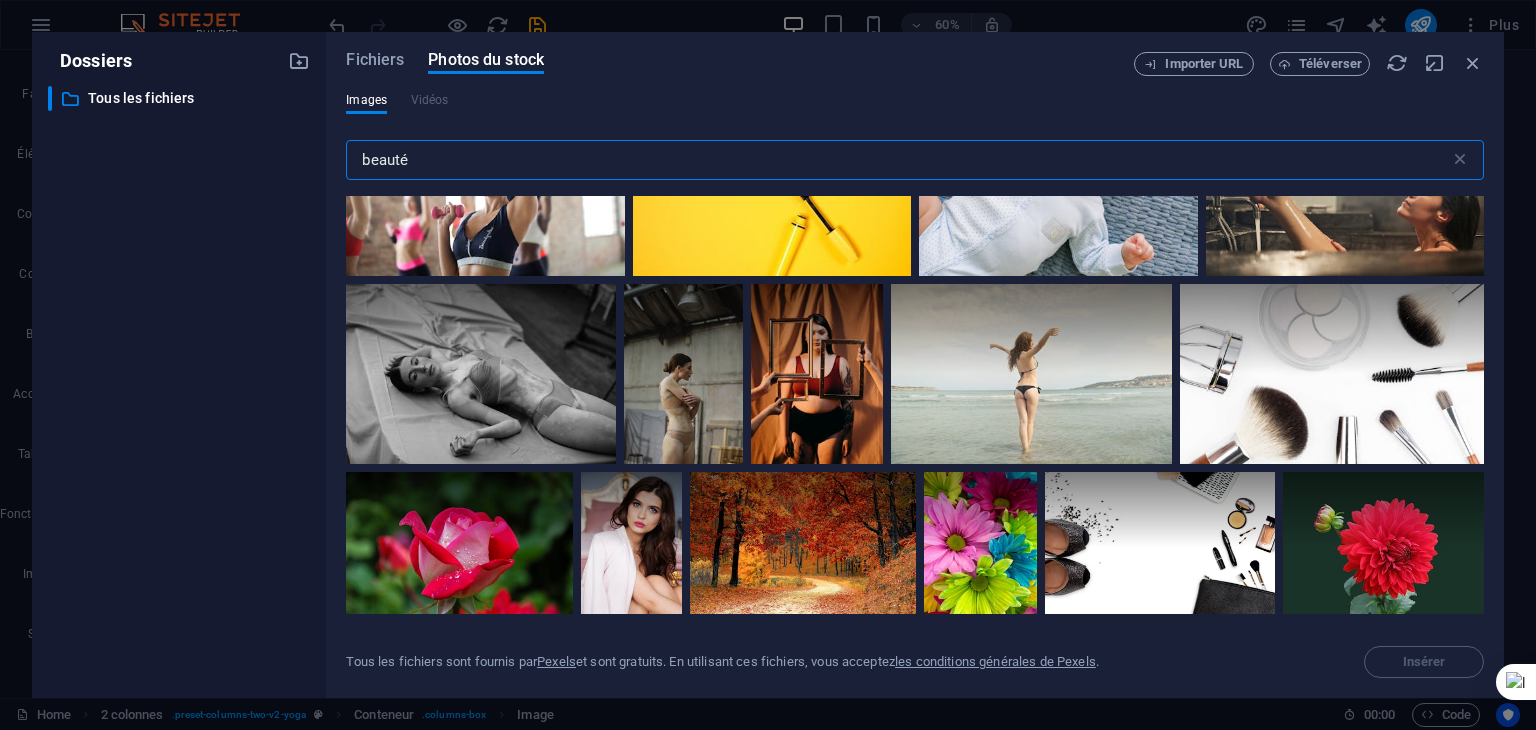 scroll, scrollTop: 671, scrollLeft: 0, axis: vertical 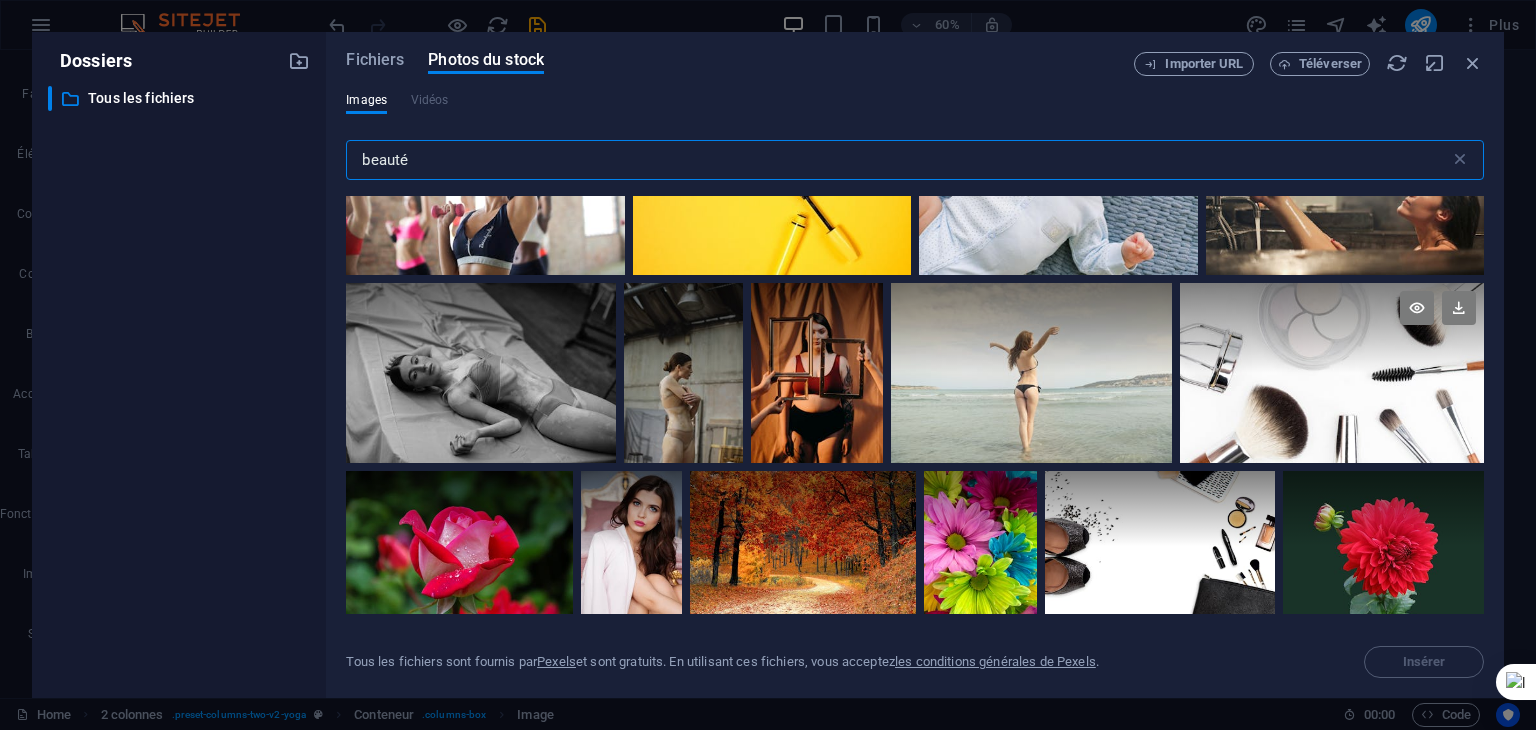 type on "beauté" 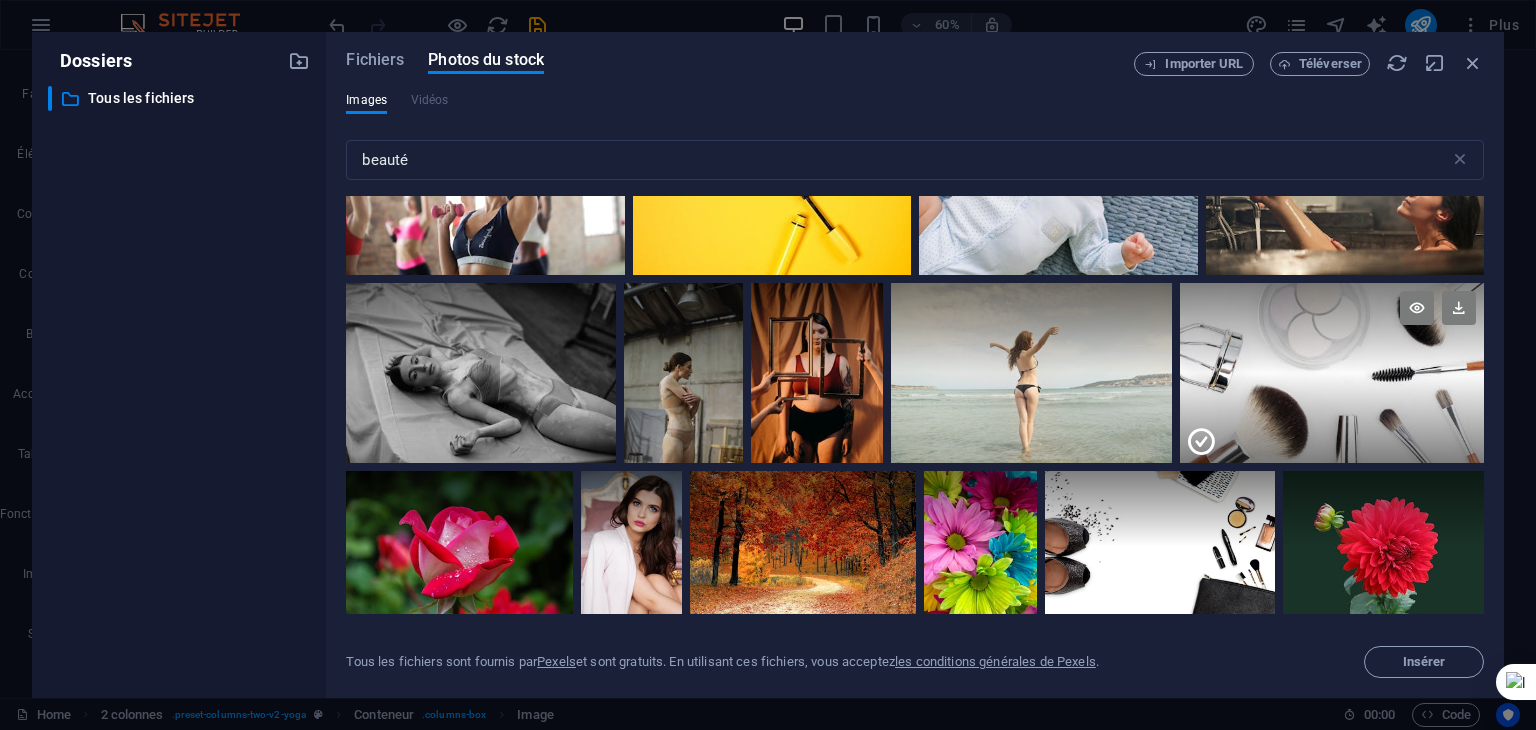 click at bounding box center (1332, 328) 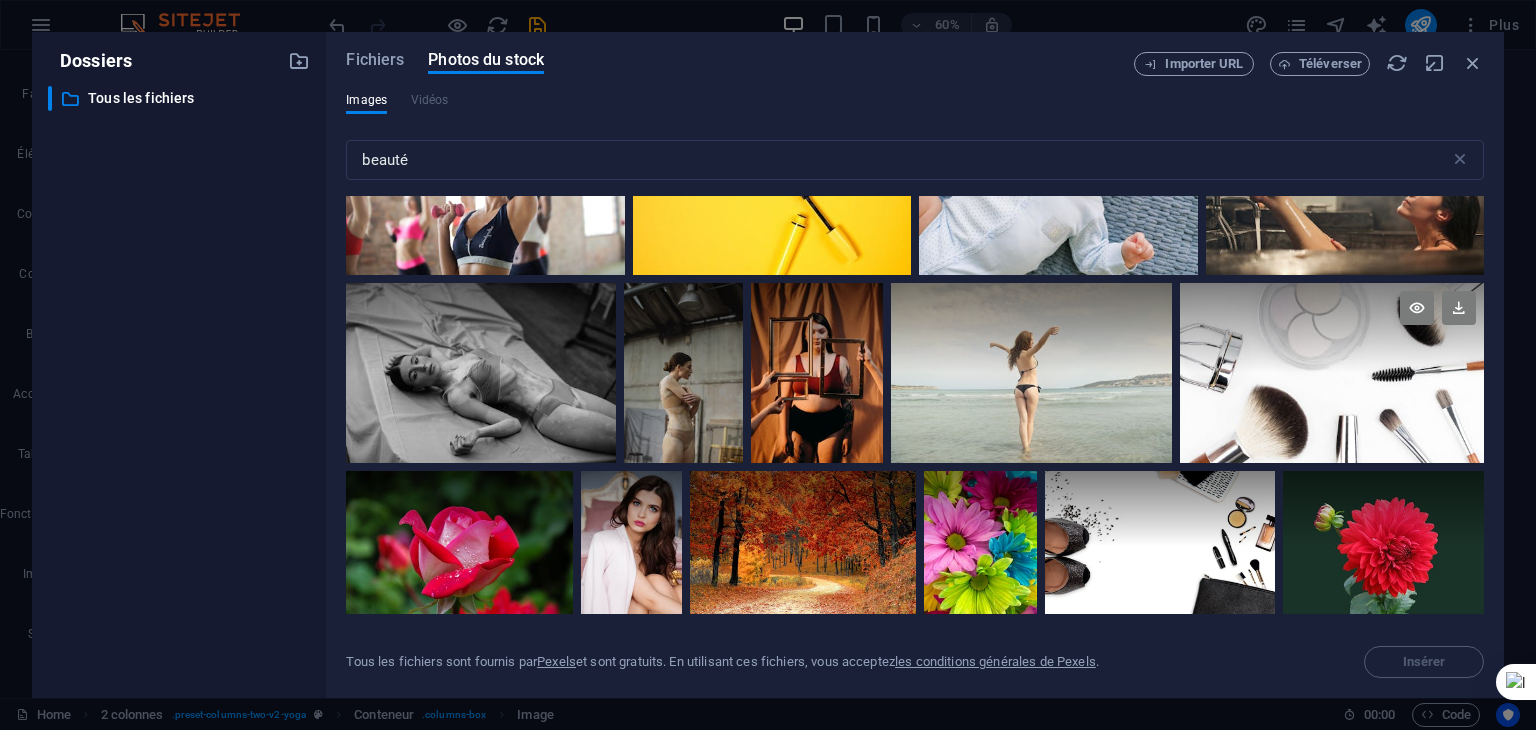 click at bounding box center (1332, 328) 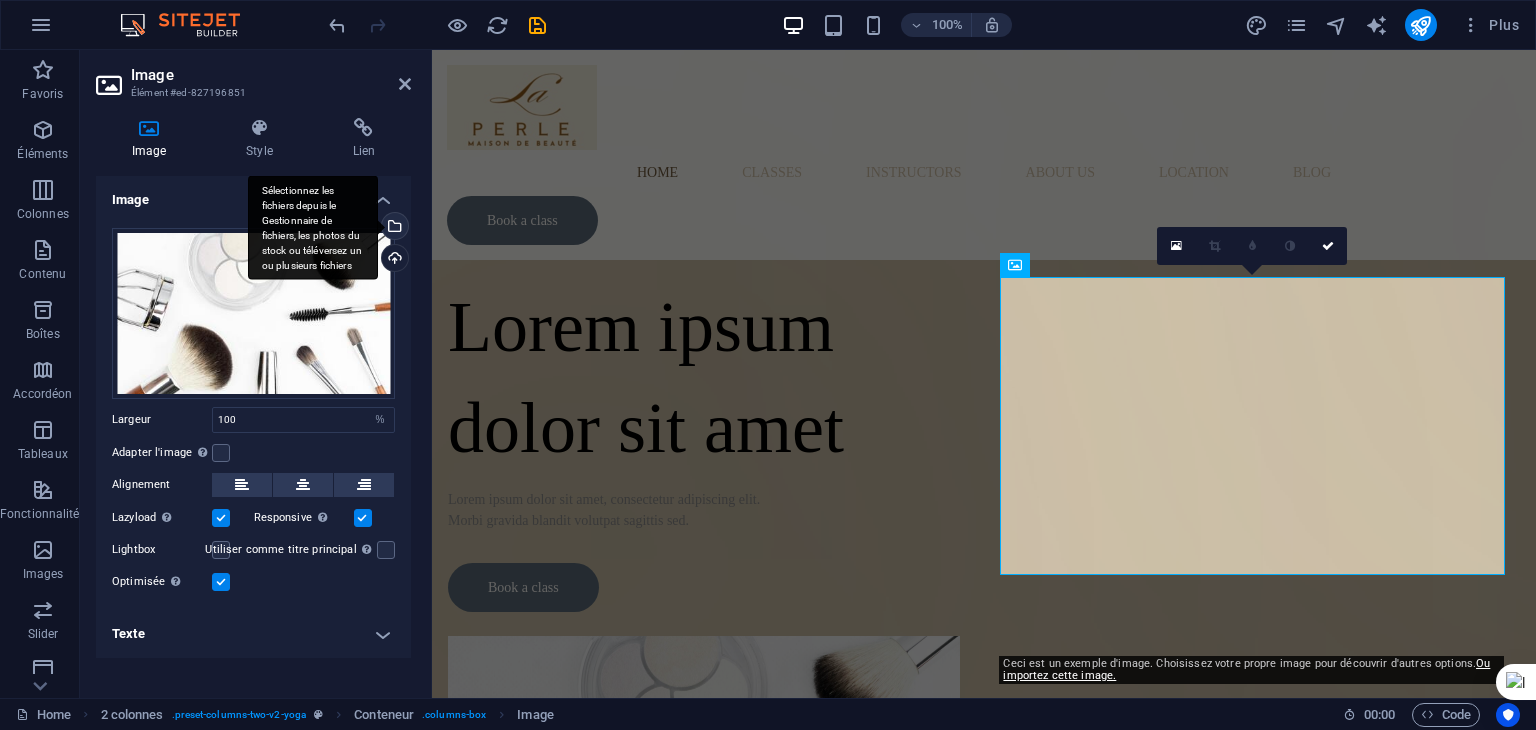 click on "Sélectionnez les fichiers depuis le Gestionnaire de fichiers, les photos du stock ou téléversez un ou plusieurs fichiers" at bounding box center (313, 227) 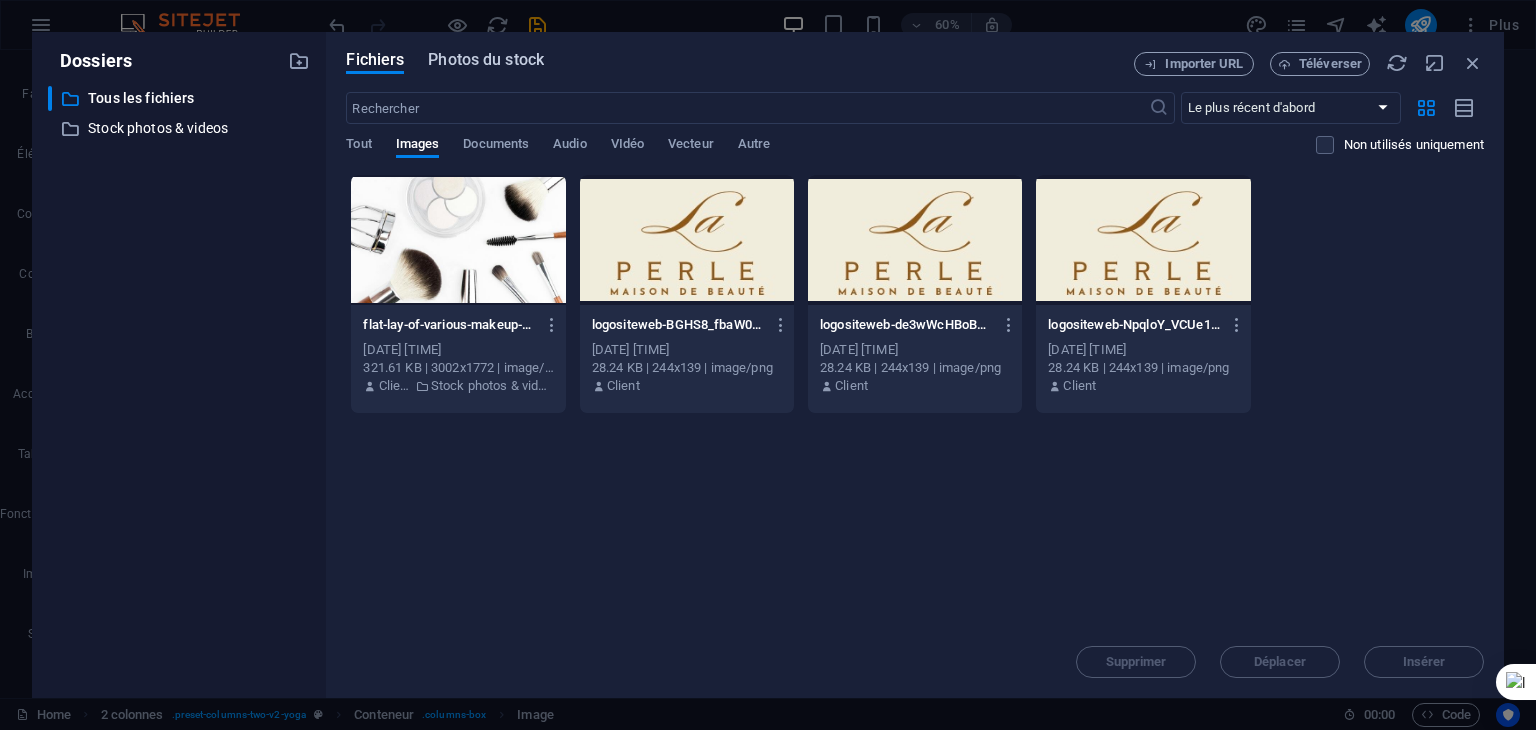 click on "Photos du stock" at bounding box center (486, 60) 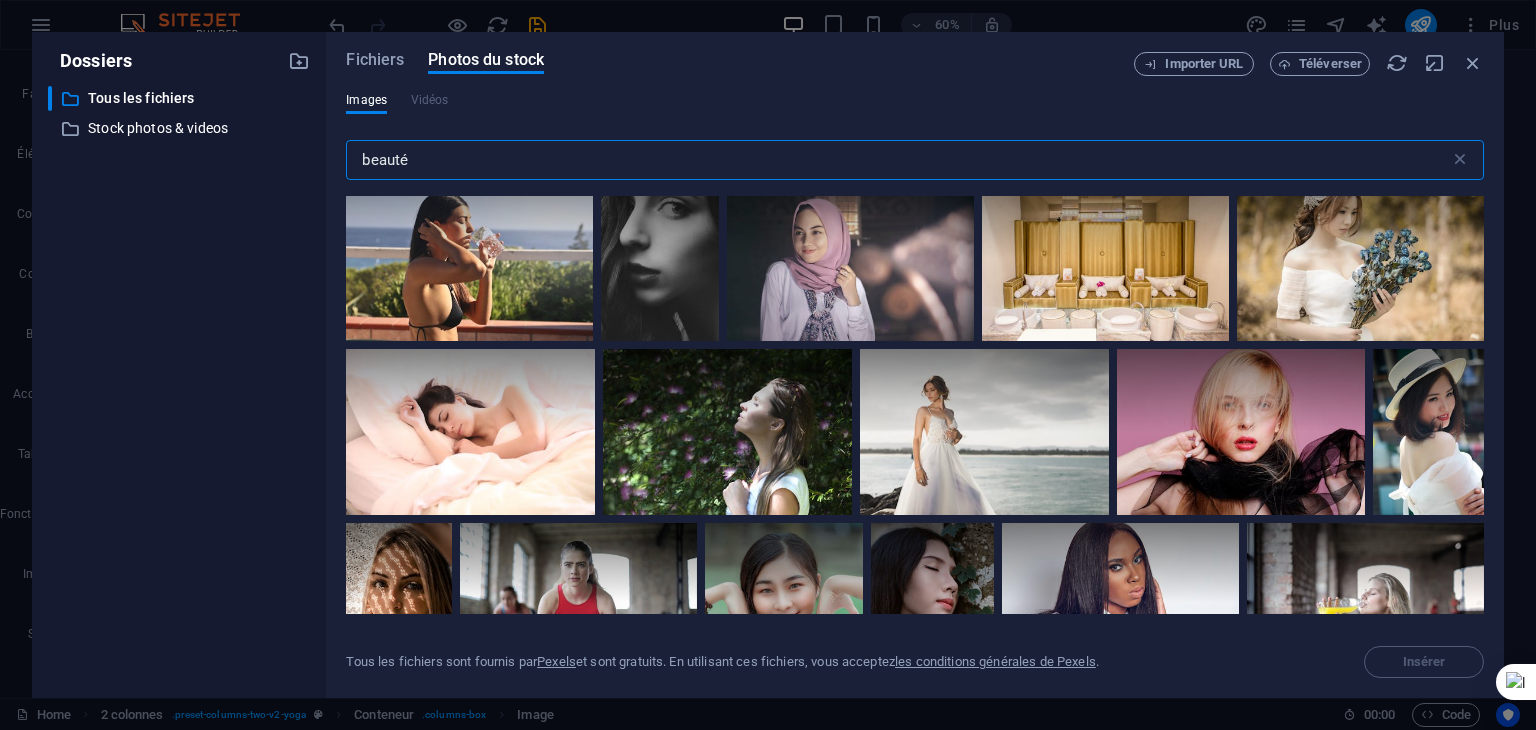 scroll, scrollTop: 10883, scrollLeft: 0, axis: vertical 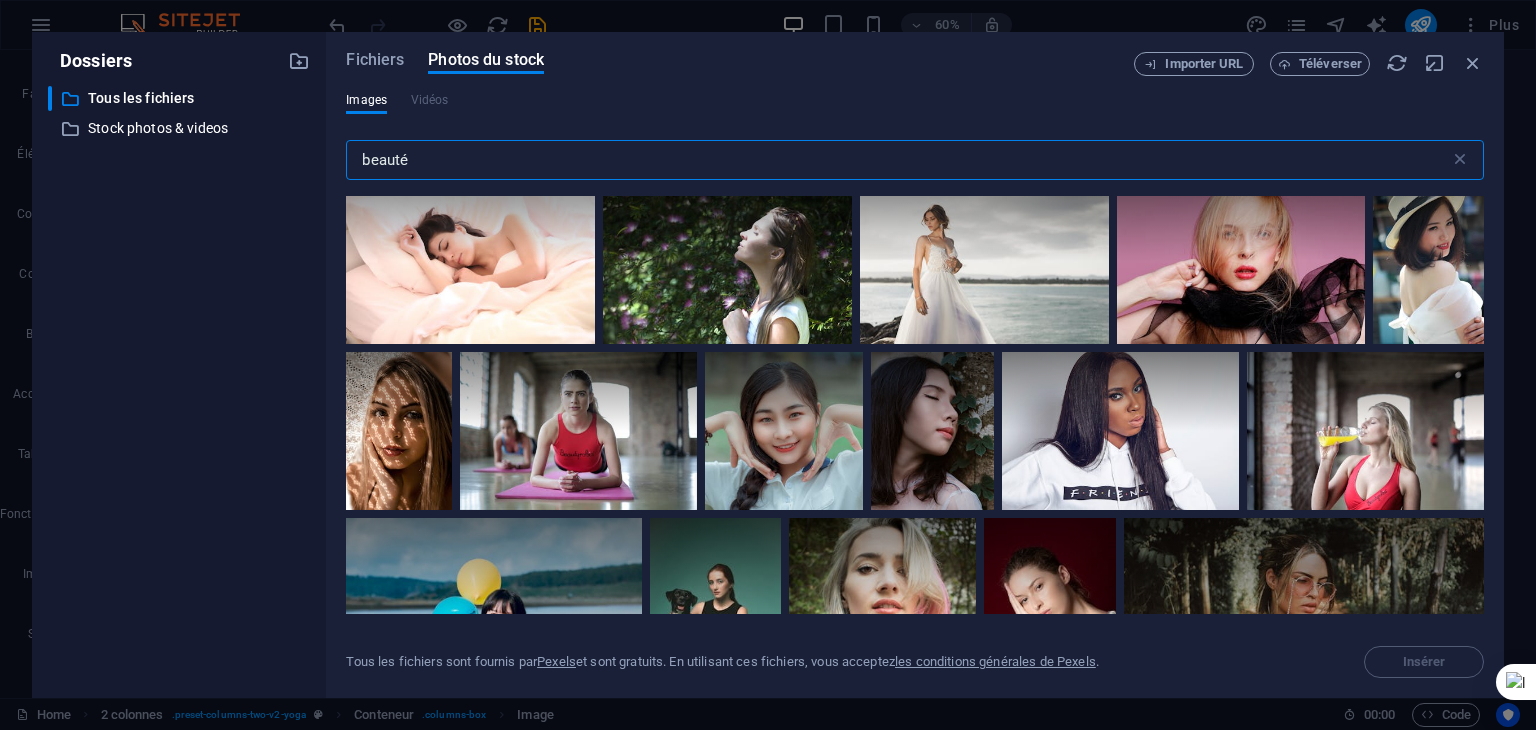 drag, startPoint x: 416, startPoint y: 160, endPoint x: 196, endPoint y: 141, distance: 220.81892 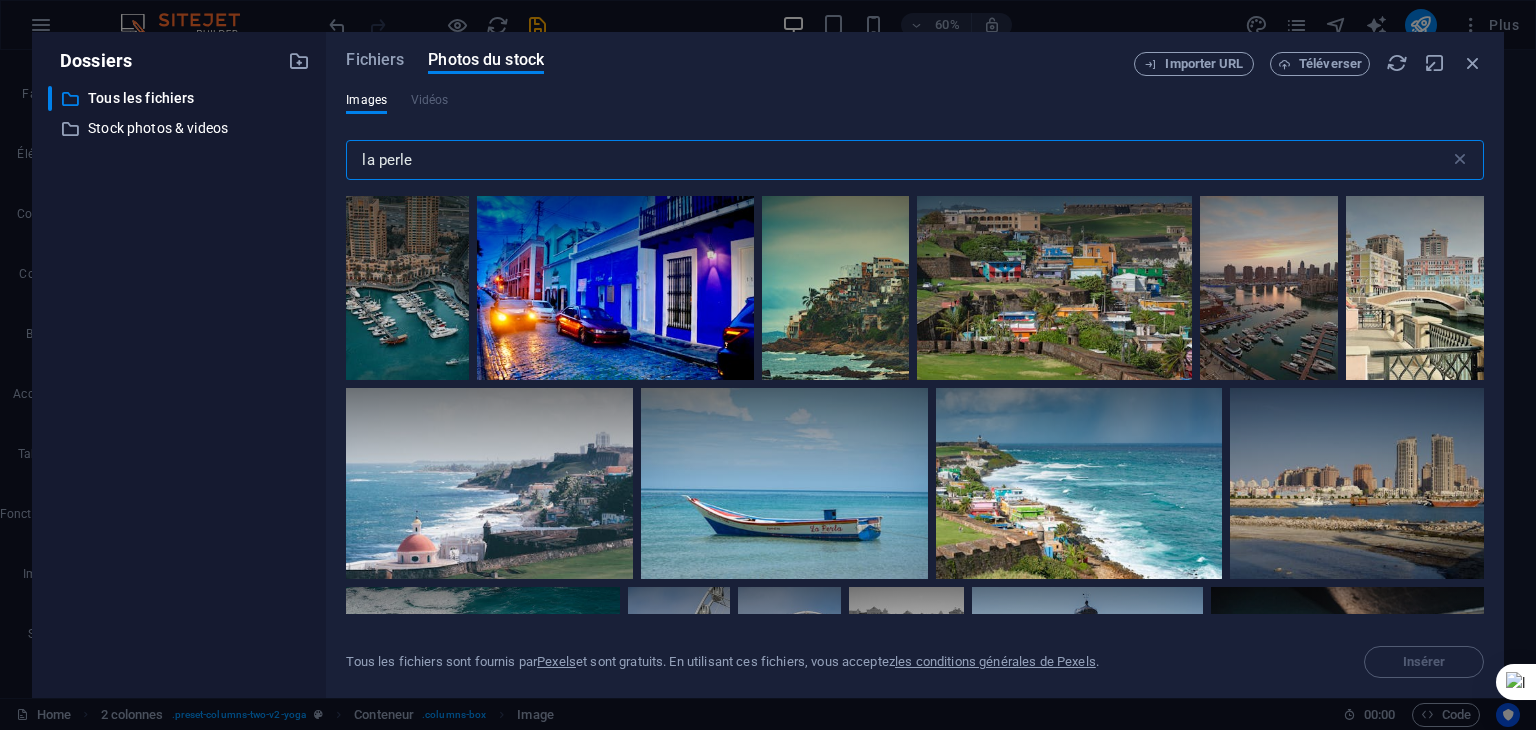 drag, startPoint x: 380, startPoint y: 159, endPoint x: 167, endPoint y: 146, distance: 213.39635 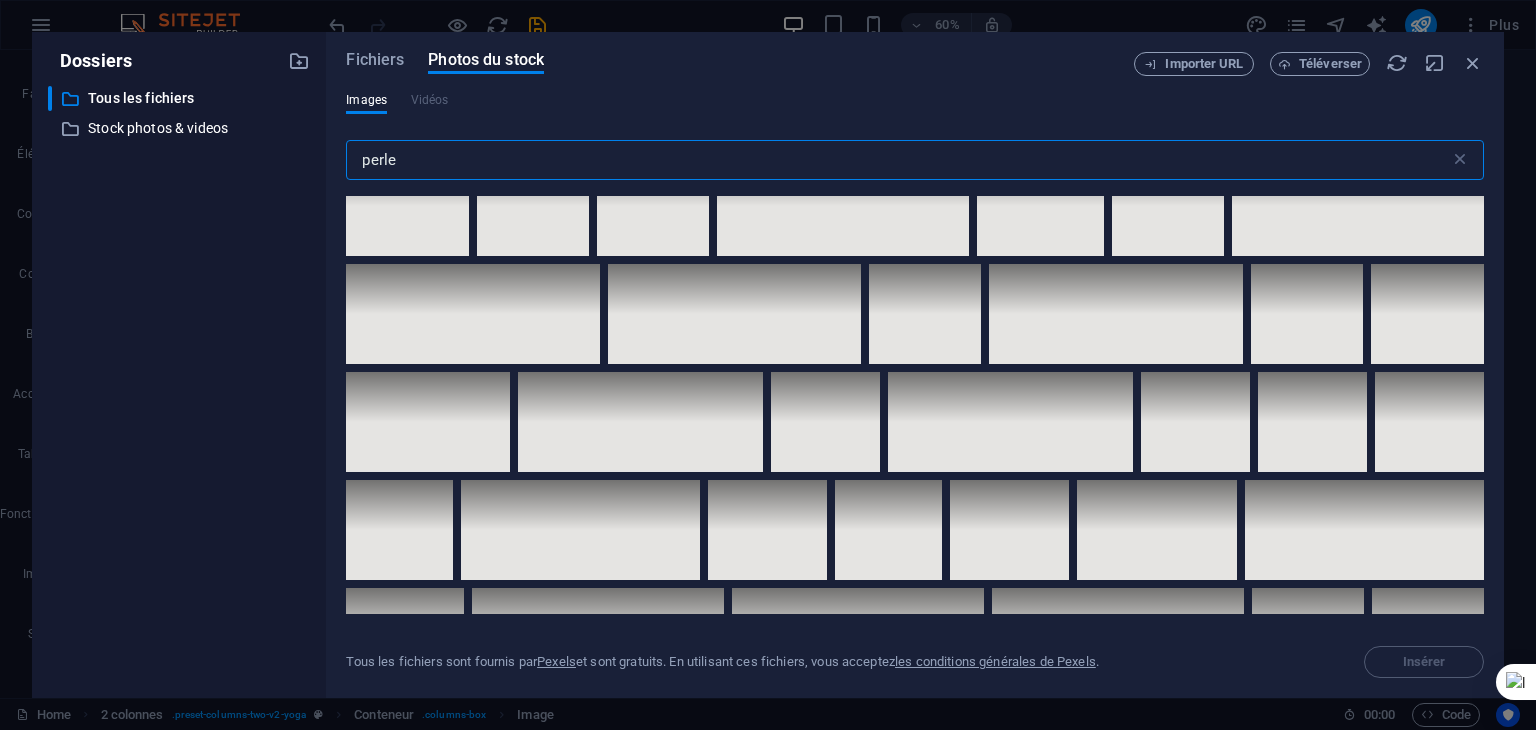 scroll, scrollTop: 6723, scrollLeft: 0, axis: vertical 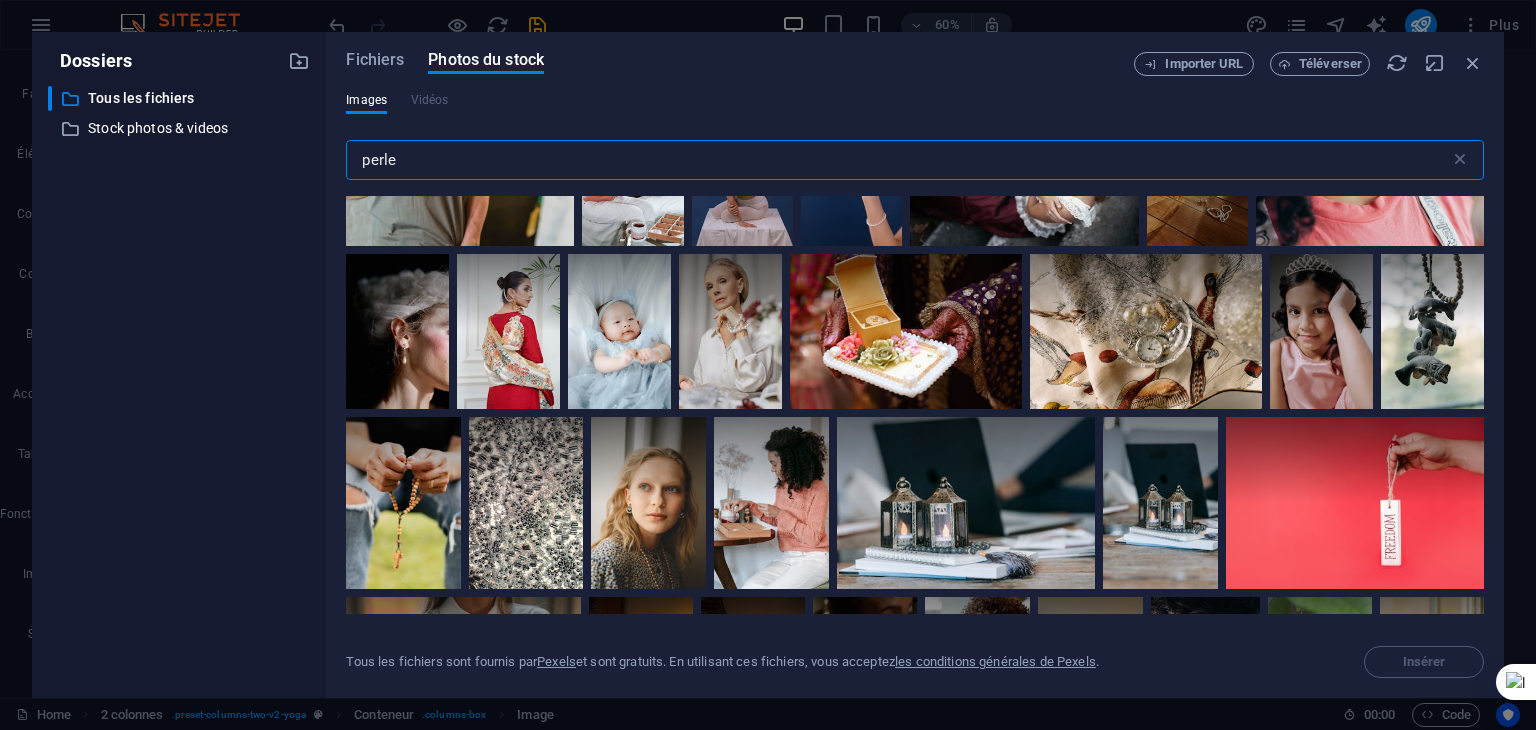 type on "perle" 